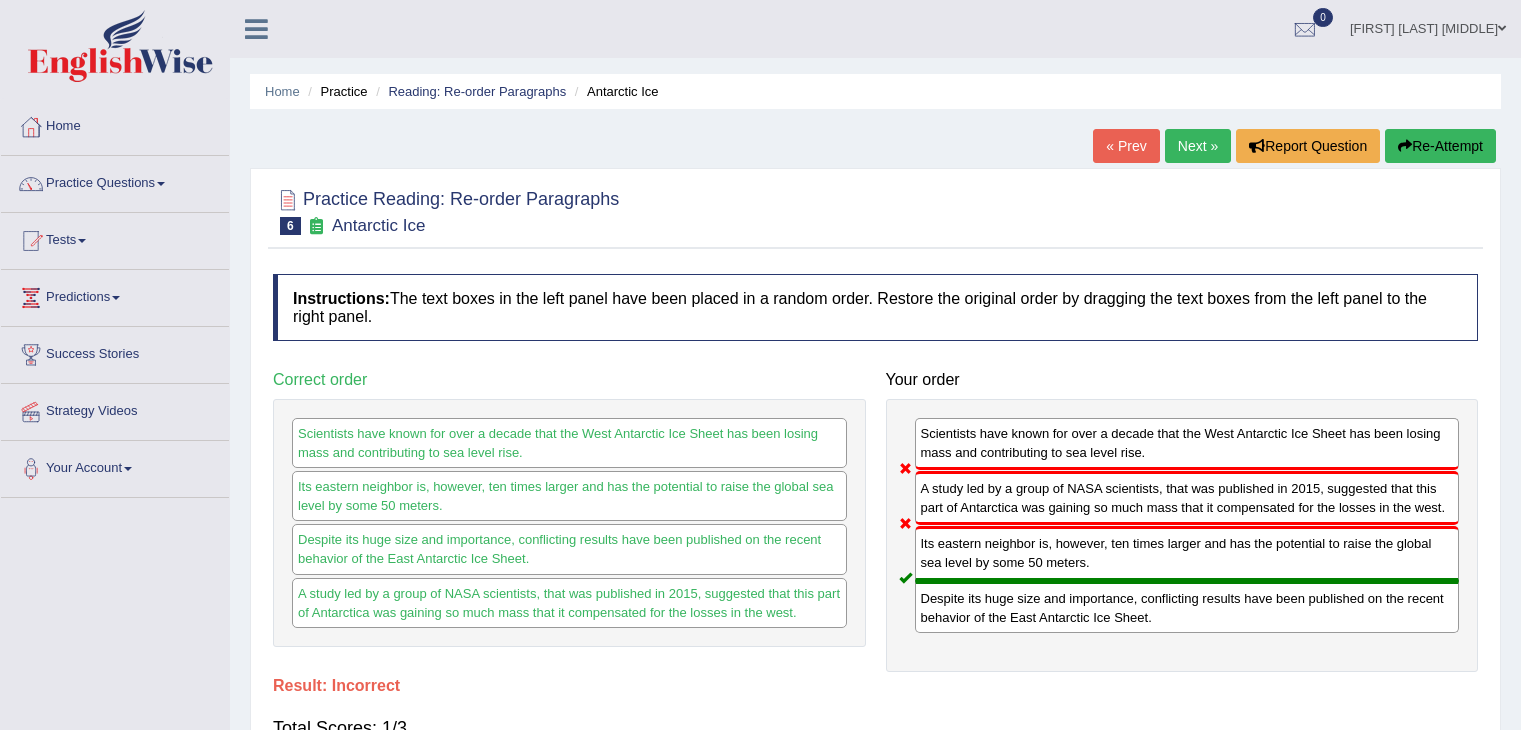 scroll, scrollTop: 0, scrollLeft: 0, axis: both 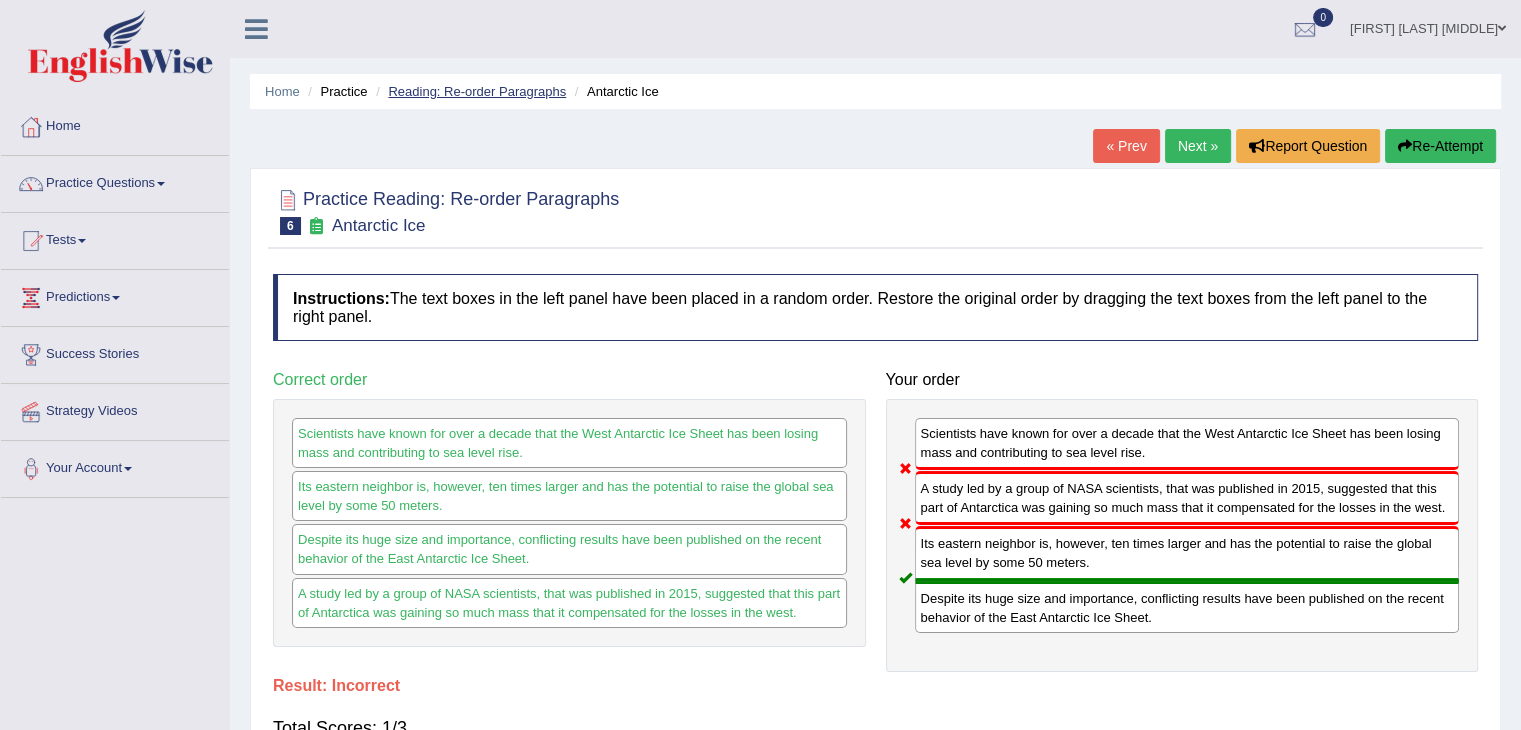 click on "Reading: Re-order Paragraphs" at bounding box center (477, 91) 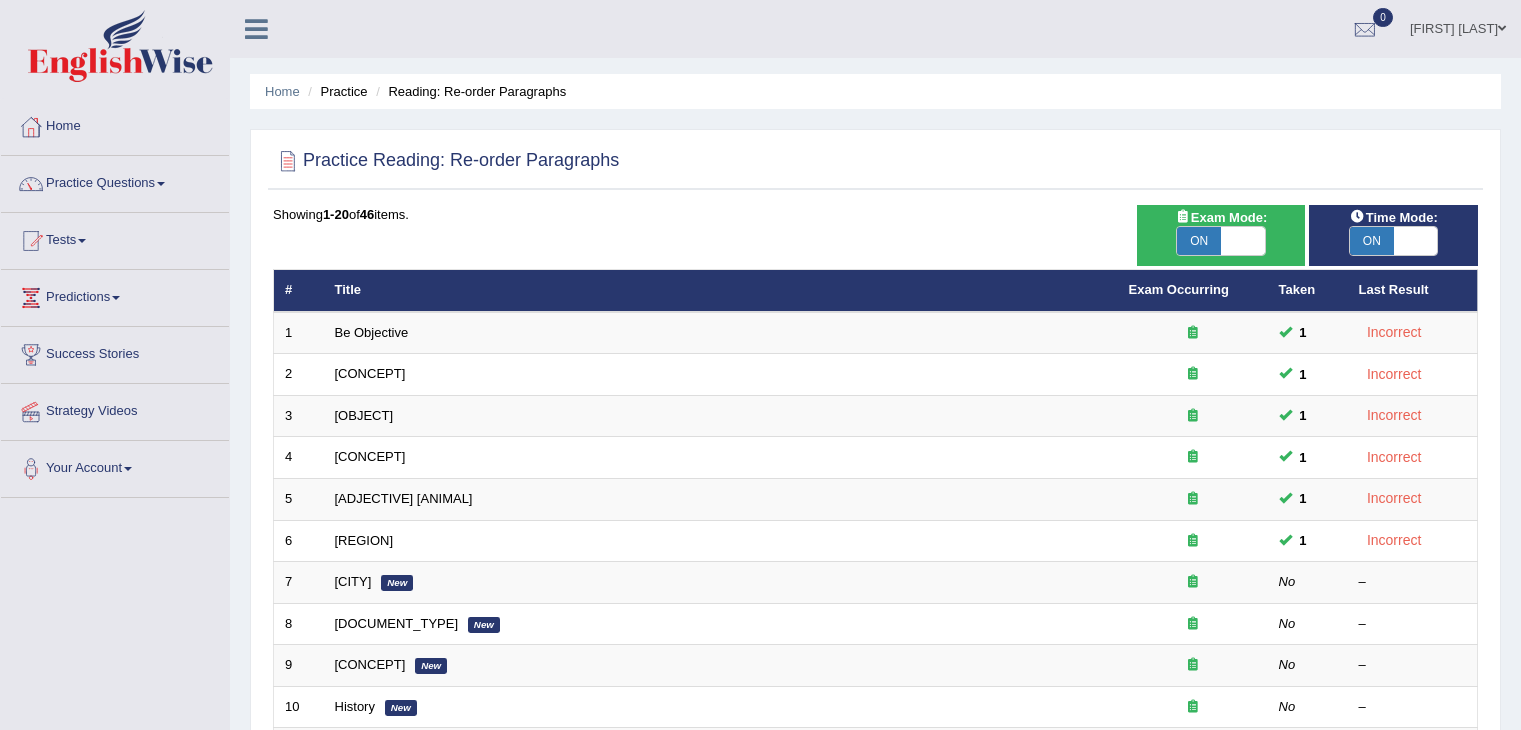 scroll, scrollTop: 0, scrollLeft: 0, axis: both 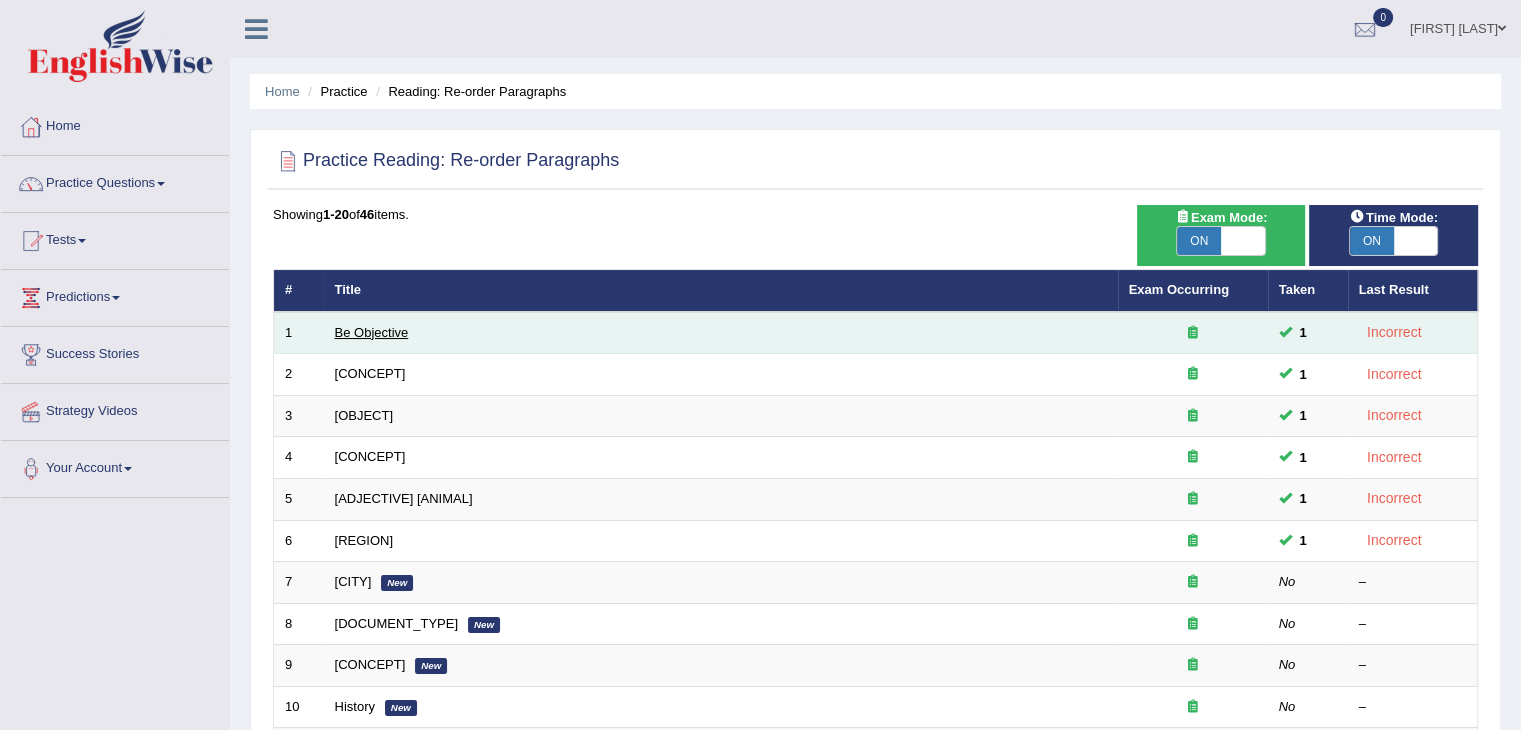 click on "Be Objective" at bounding box center (372, 332) 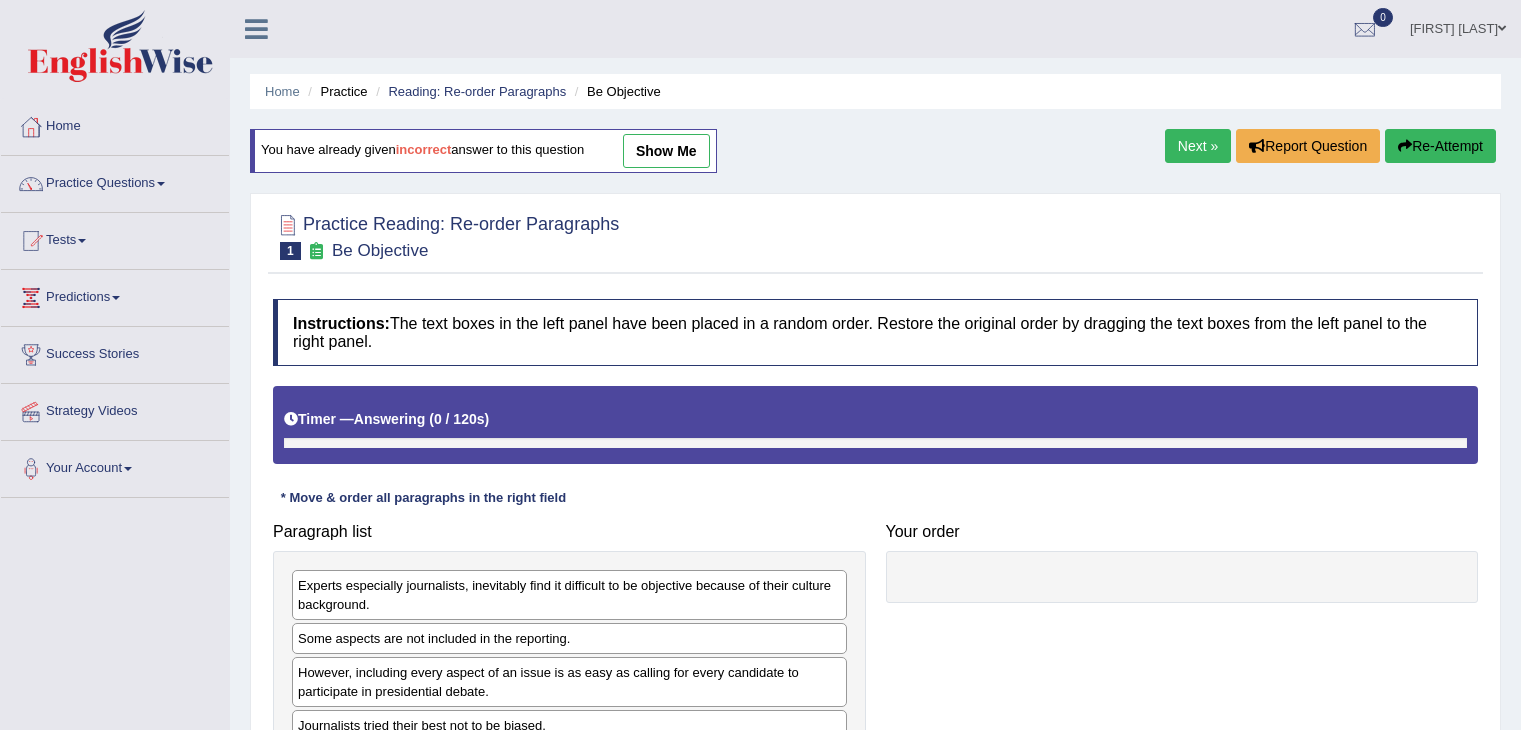 scroll, scrollTop: 0, scrollLeft: 0, axis: both 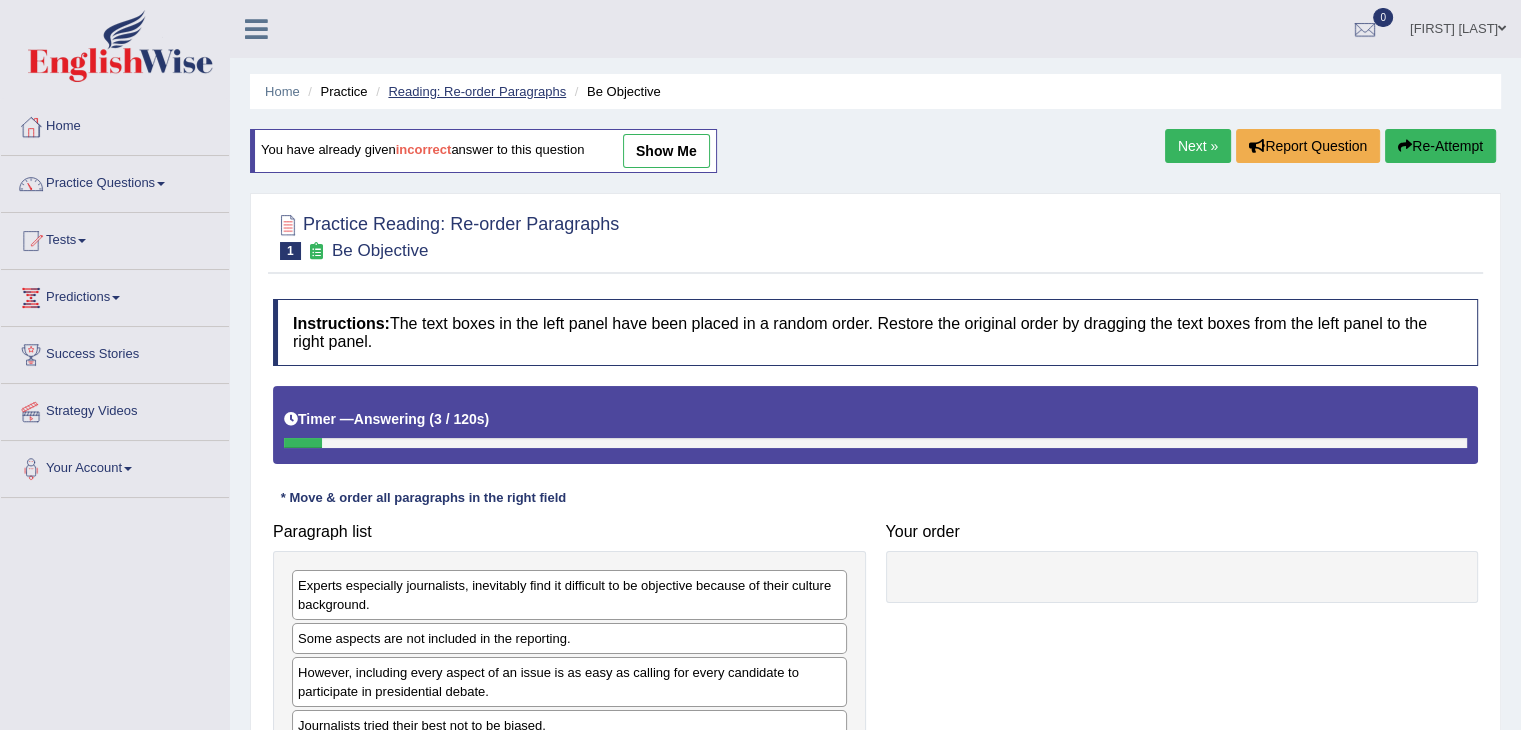 click on "Reading: Re-order Paragraphs" at bounding box center (477, 91) 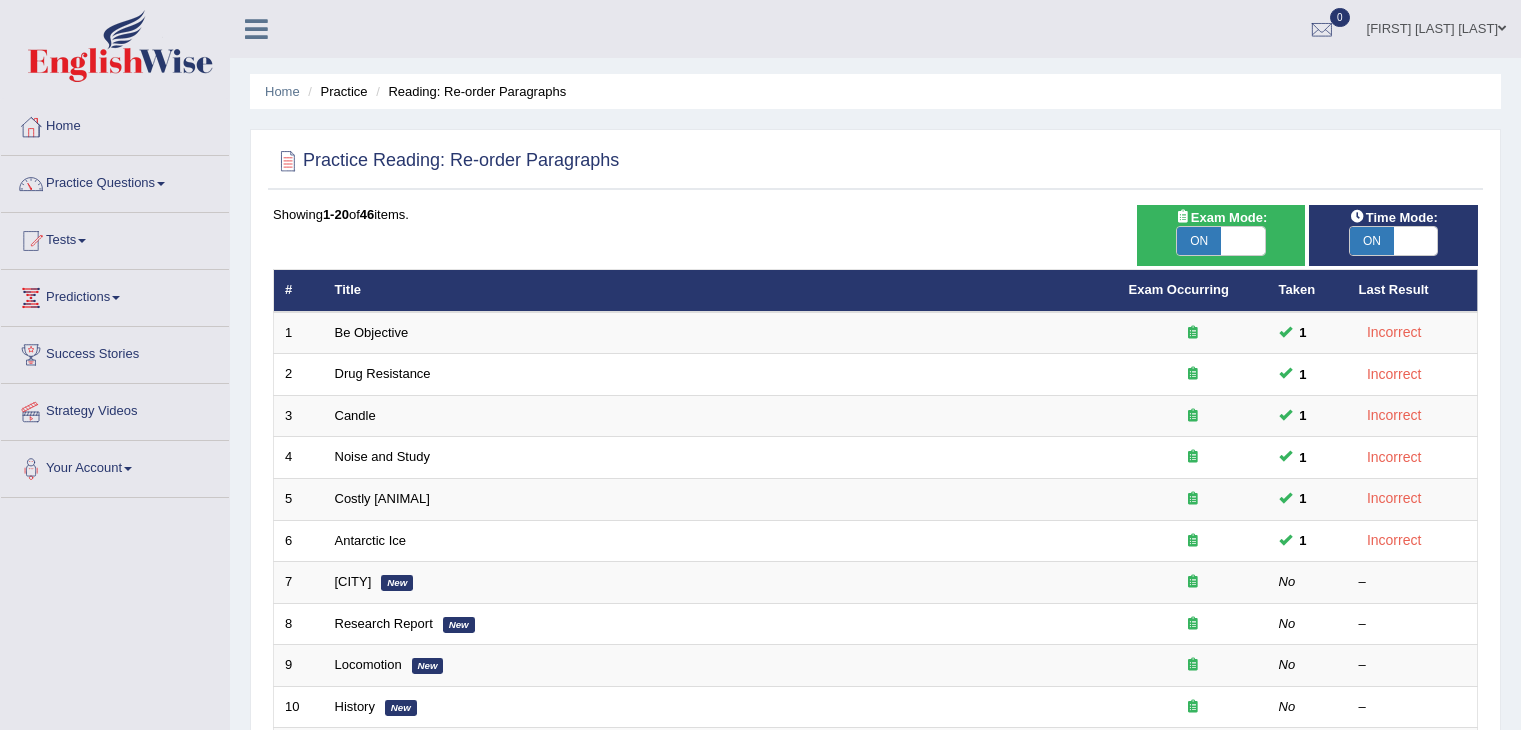 scroll, scrollTop: 0, scrollLeft: 0, axis: both 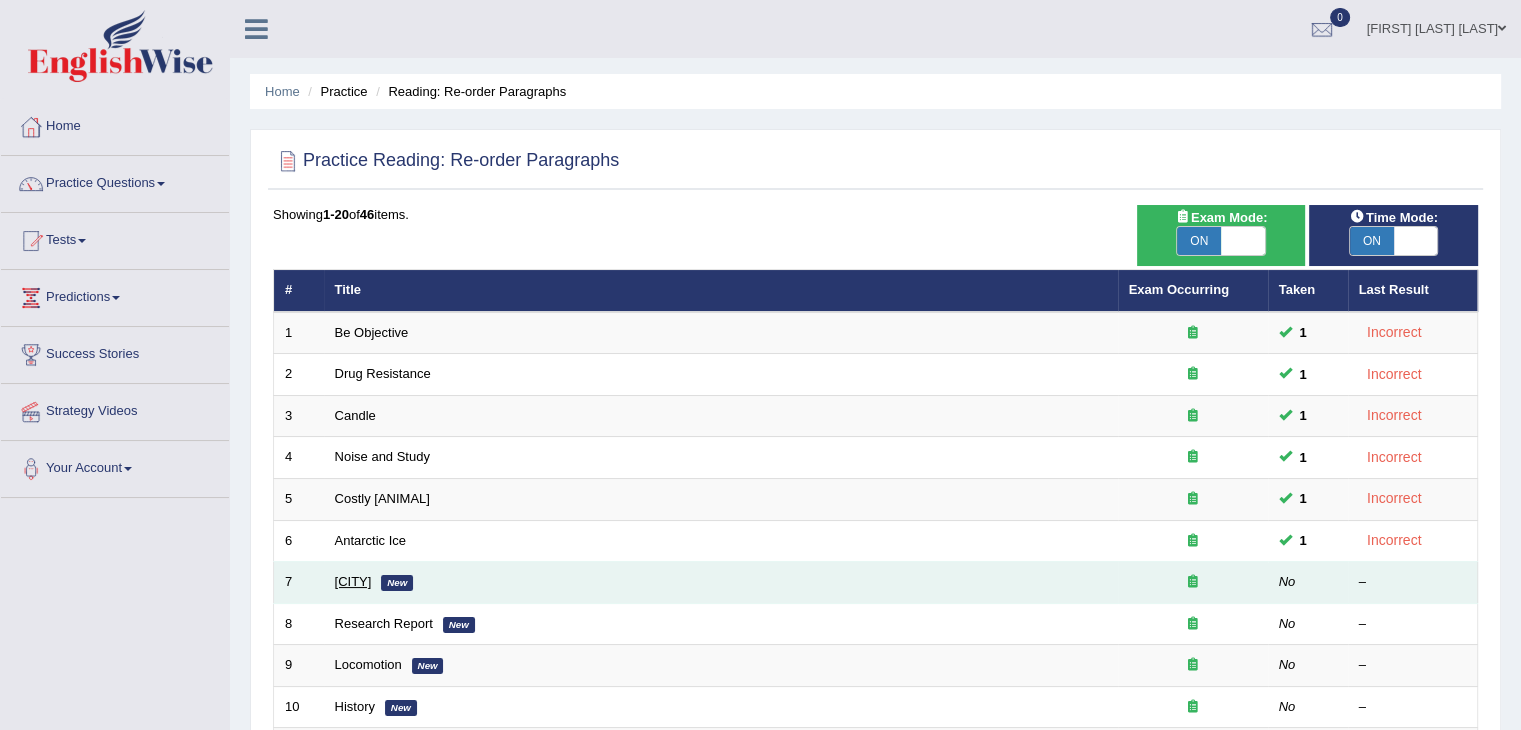 click on "[CITY]" at bounding box center [353, 581] 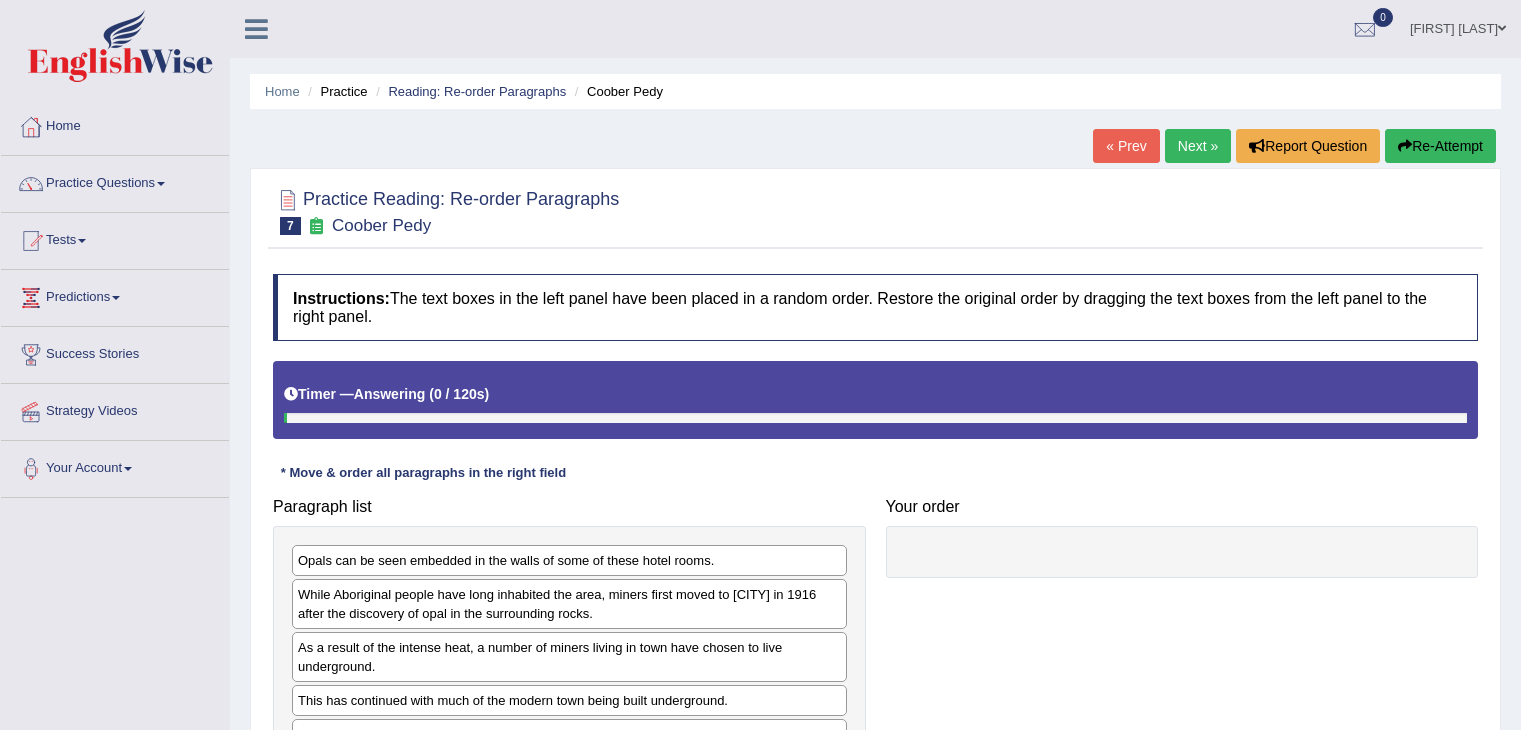 scroll, scrollTop: 0, scrollLeft: 0, axis: both 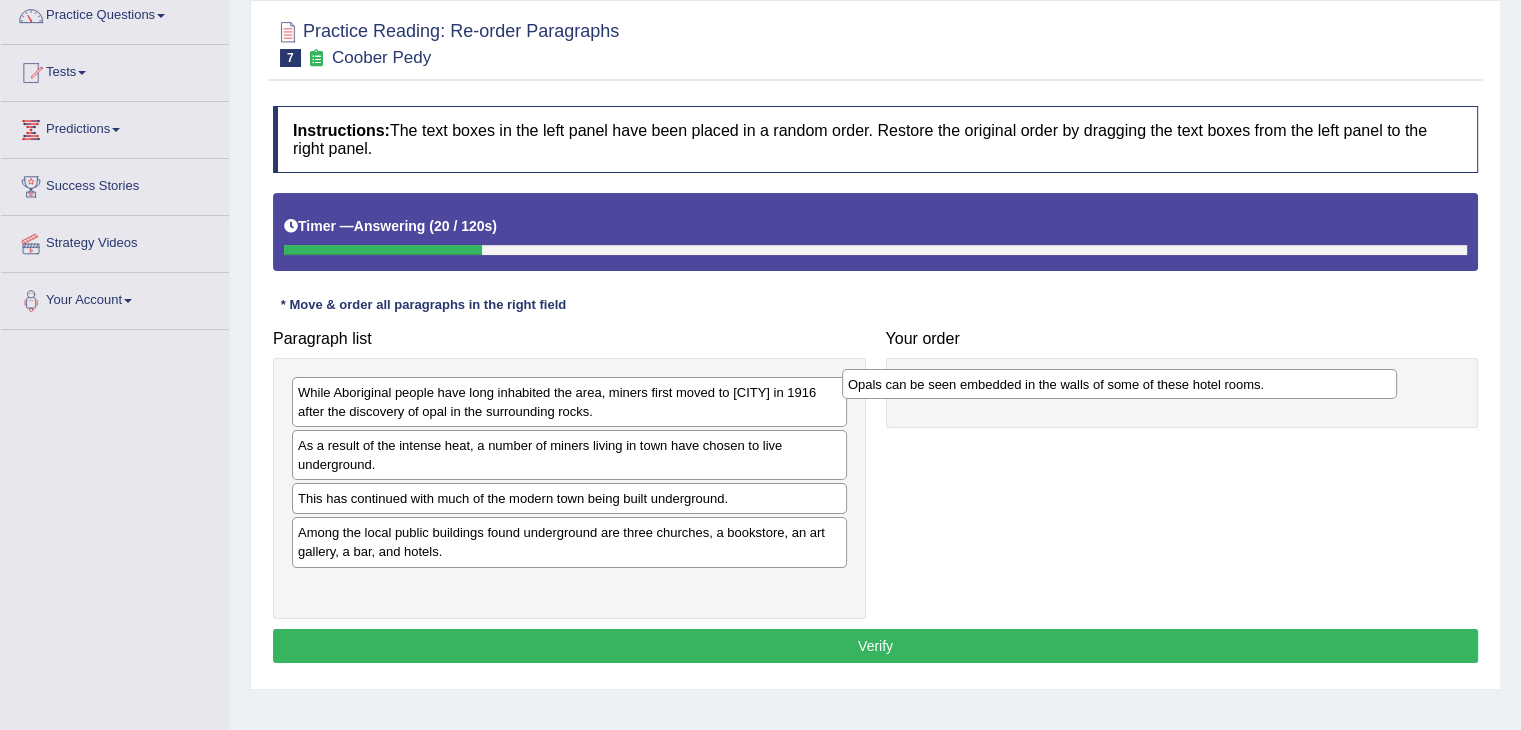 drag, startPoint x: 381, startPoint y: 384, endPoint x: 931, endPoint y: 376, distance: 550.05817 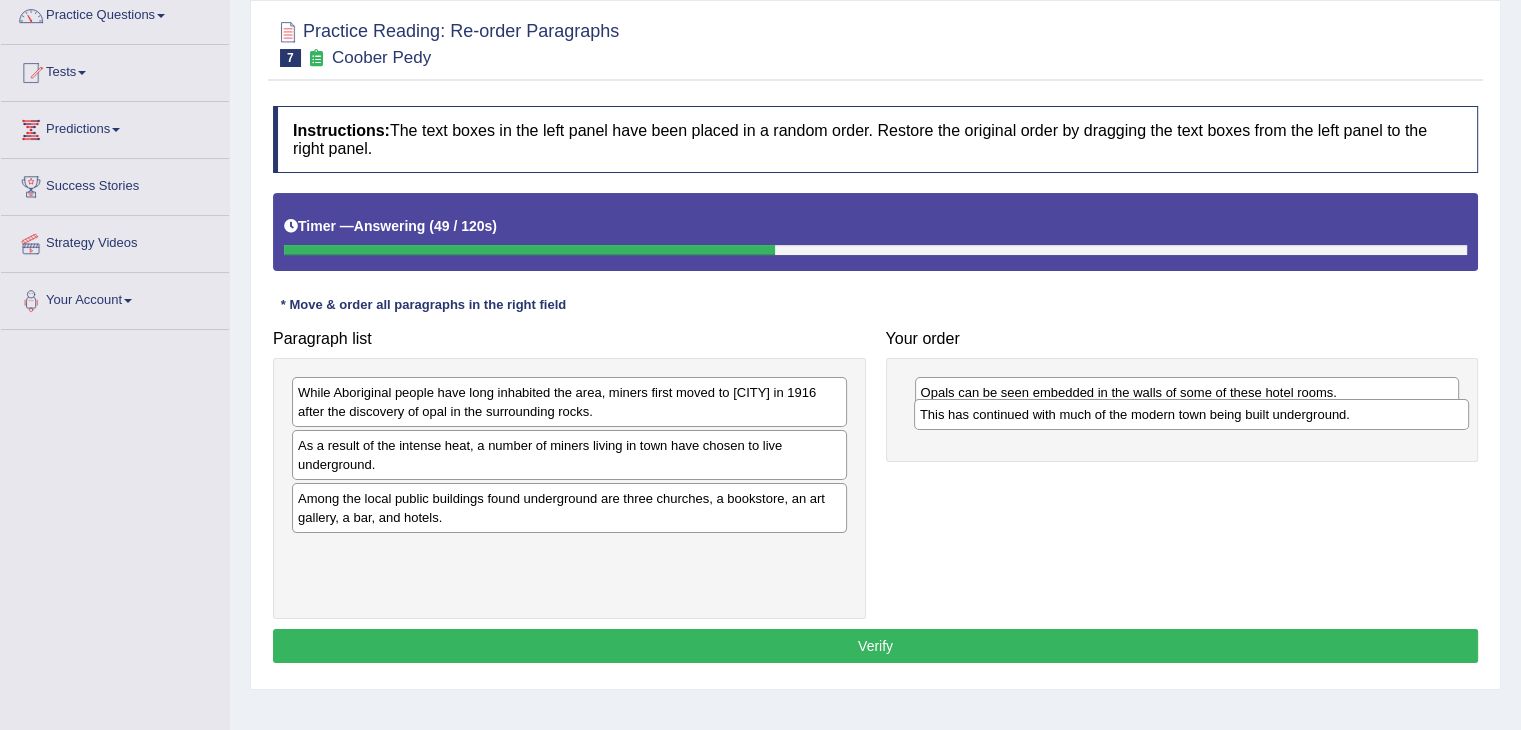 drag, startPoint x: 334, startPoint y: 500, endPoint x: 956, endPoint y: 416, distance: 627.6464 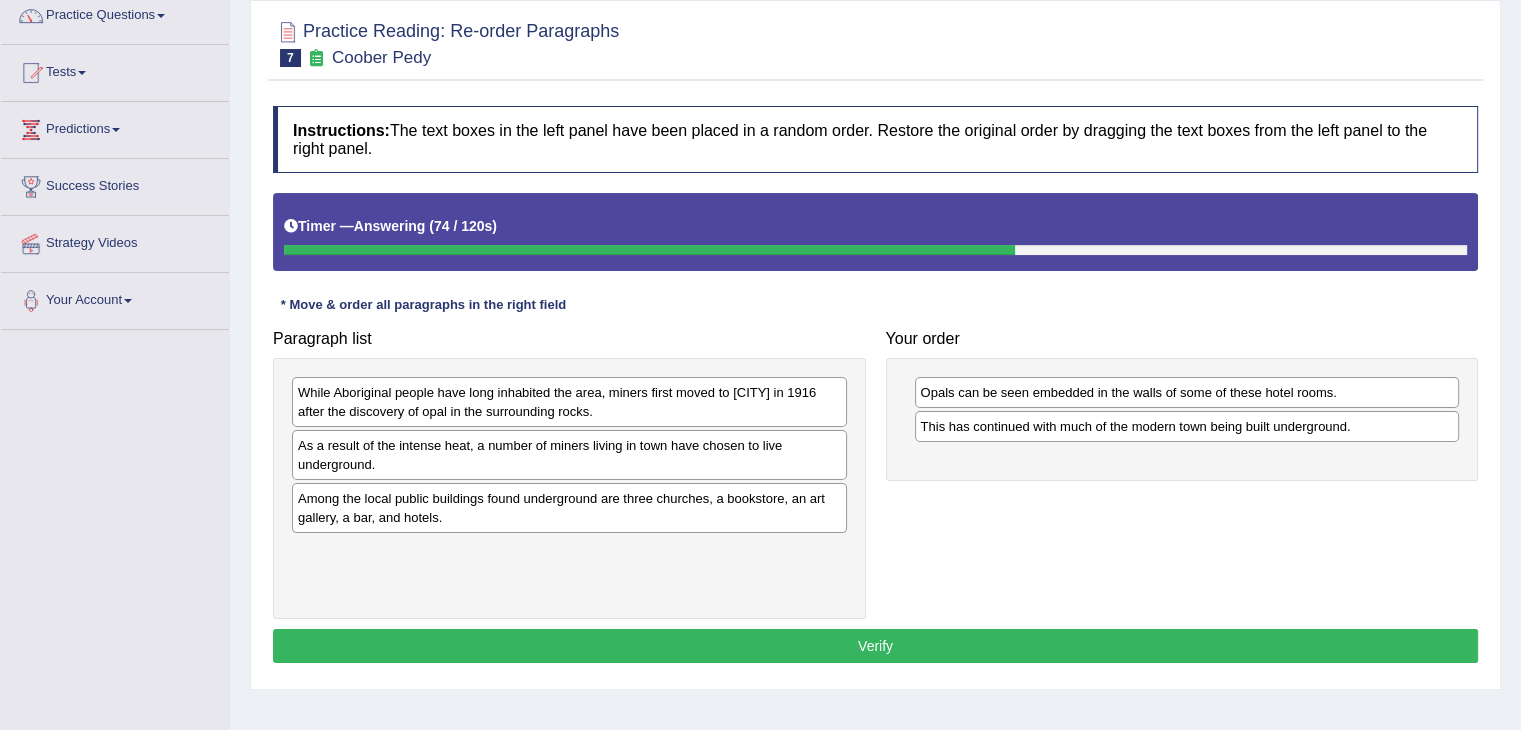 click on "While Aboriginal people have long inhabited the area, miners first moved to Coober Pedy in 1916 after the discovery of opal in the surrounding rocks." at bounding box center [569, 402] 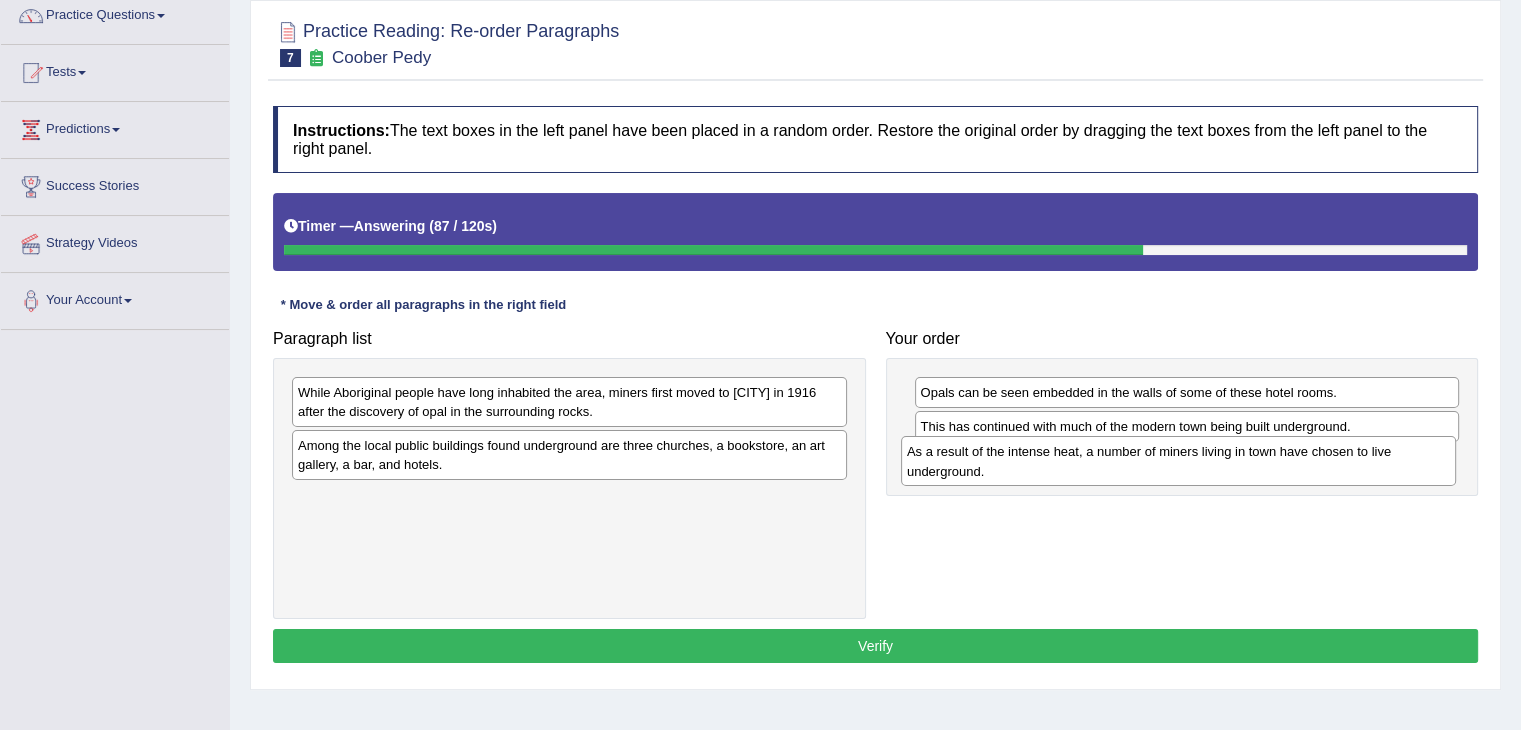 drag, startPoint x: 361, startPoint y: 450, endPoint x: 972, endPoint y: 457, distance: 611.0401 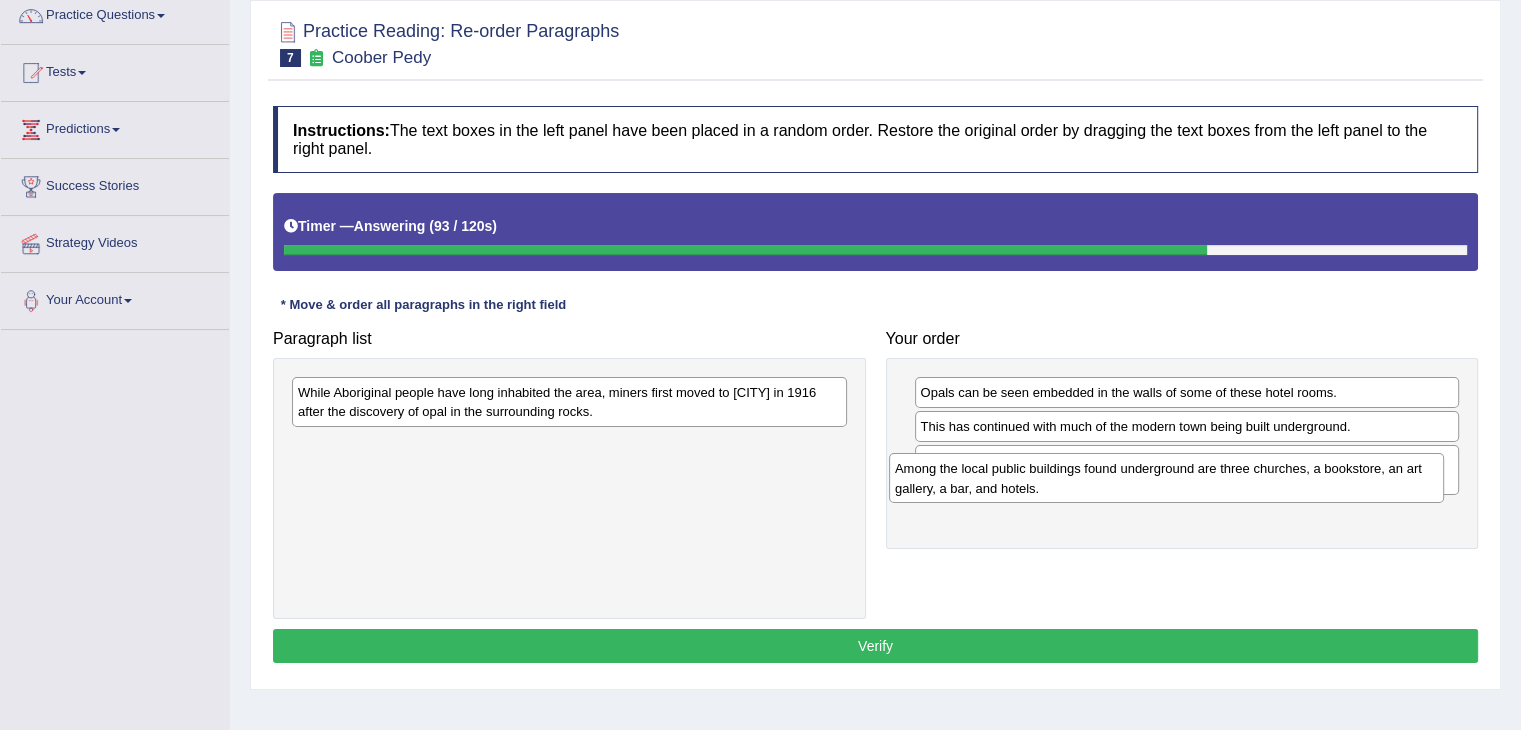 drag, startPoint x: 385, startPoint y: 453, endPoint x: 981, endPoint y: 477, distance: 596.48303 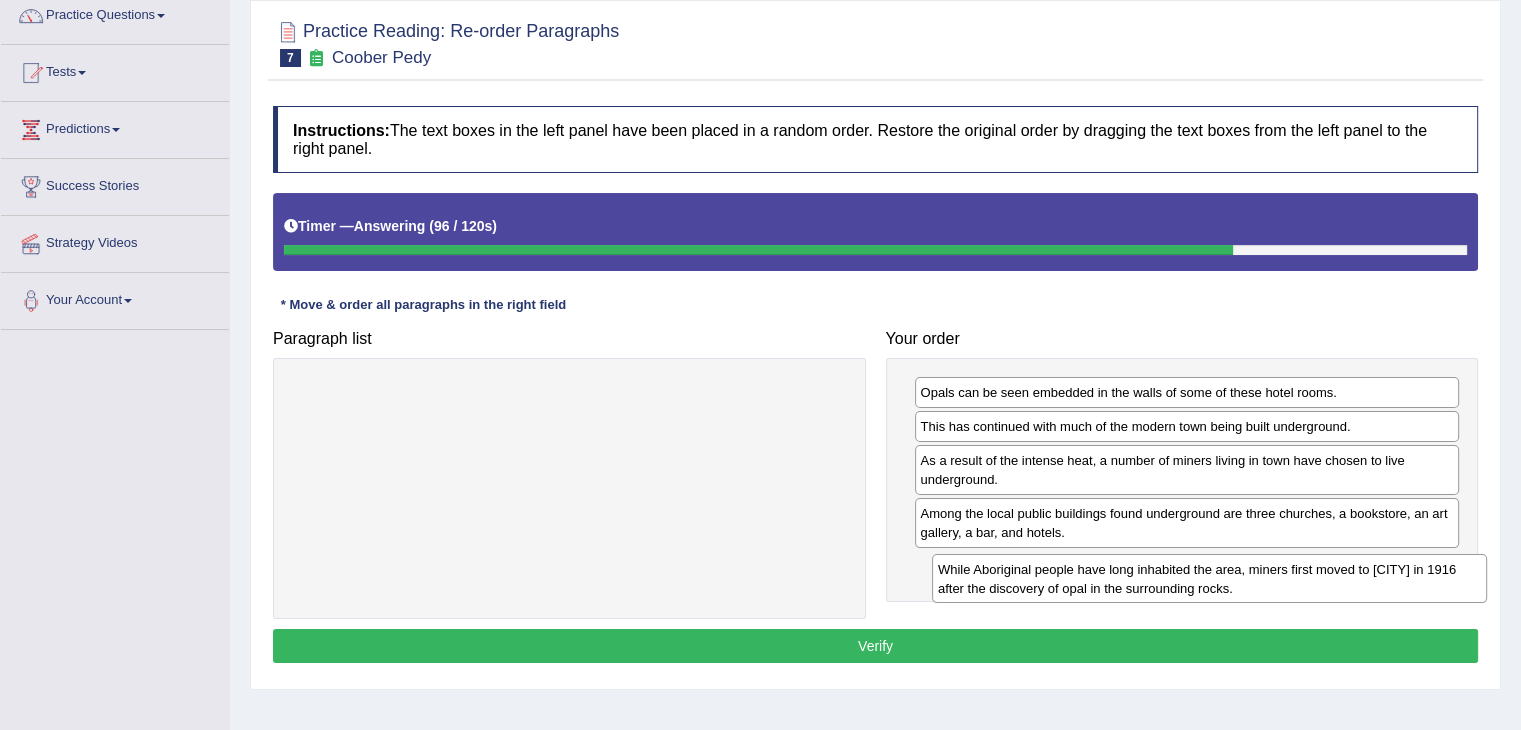 drag, startPoint x: 583, startPoint y: 413, endPoint x: 1223, endPoint y: 590, distance: 664.02484 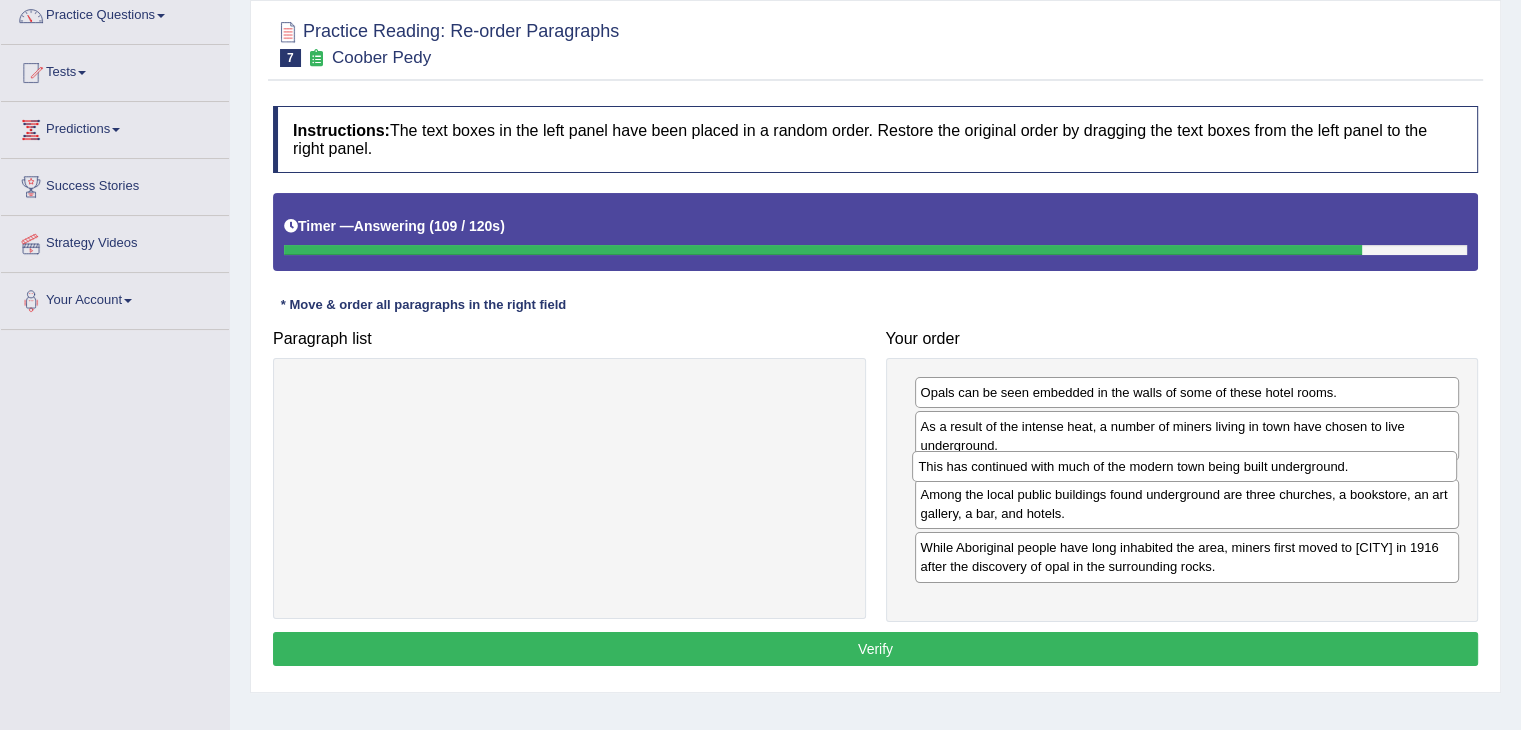 drag, startPoint x: 960, startPoint y: 421, endPoint x: 958, endPoint y: 460, distance: 39.051247 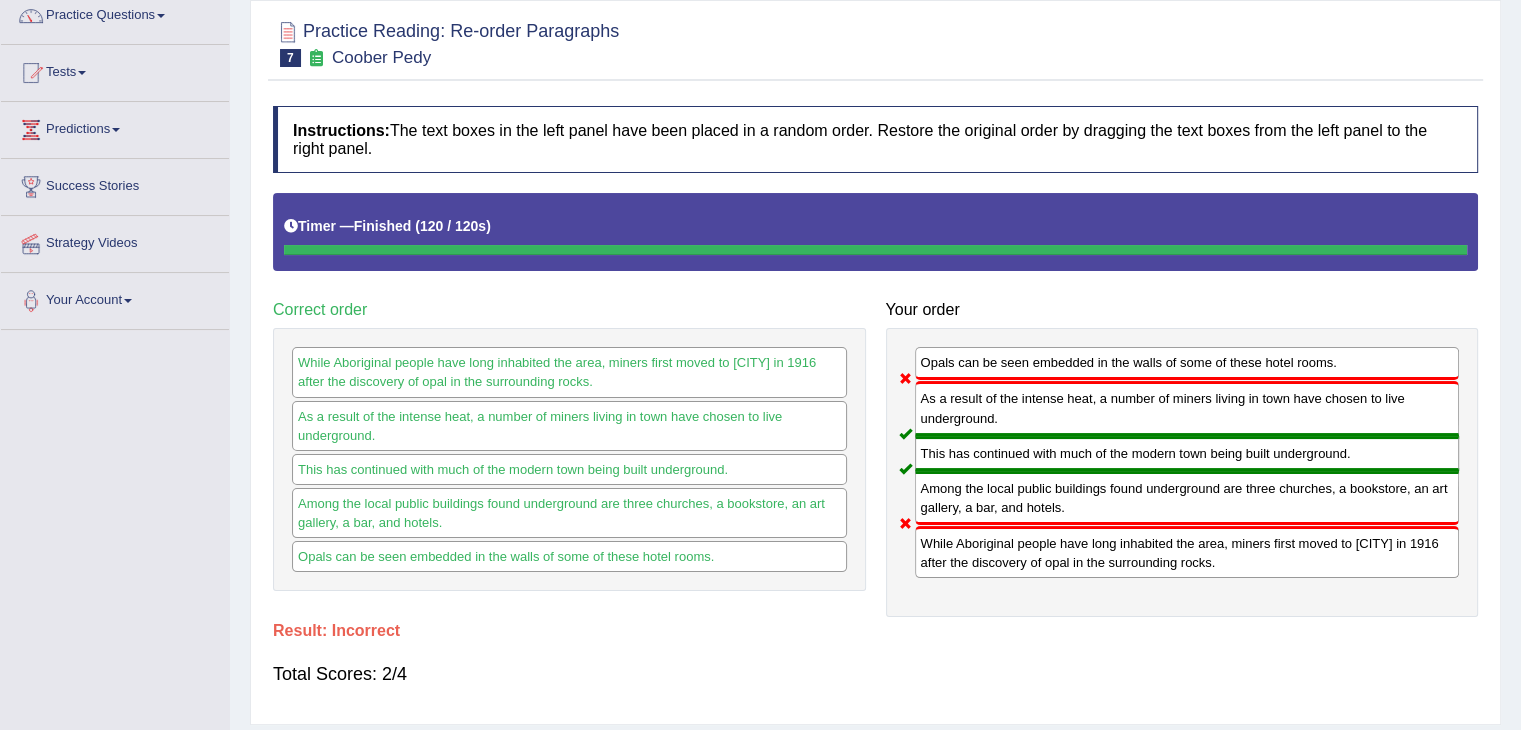 click on "Opals can be seen embedded in the walls of some of these hotel rooms. As a result of the intense heat, a number of miners living in town have chosen to live underground. This has continued with much of the modern town being built underground. Among the local public buildings found underground are three churches, a bookstore, an art gallery, a bar, and hotels. While Aboriginal people have long inhabited the area, miners first moved to Coober Pedy in 1916 after the discovery of opal in the surrounding rocks." at bounding box center [1182, 472] 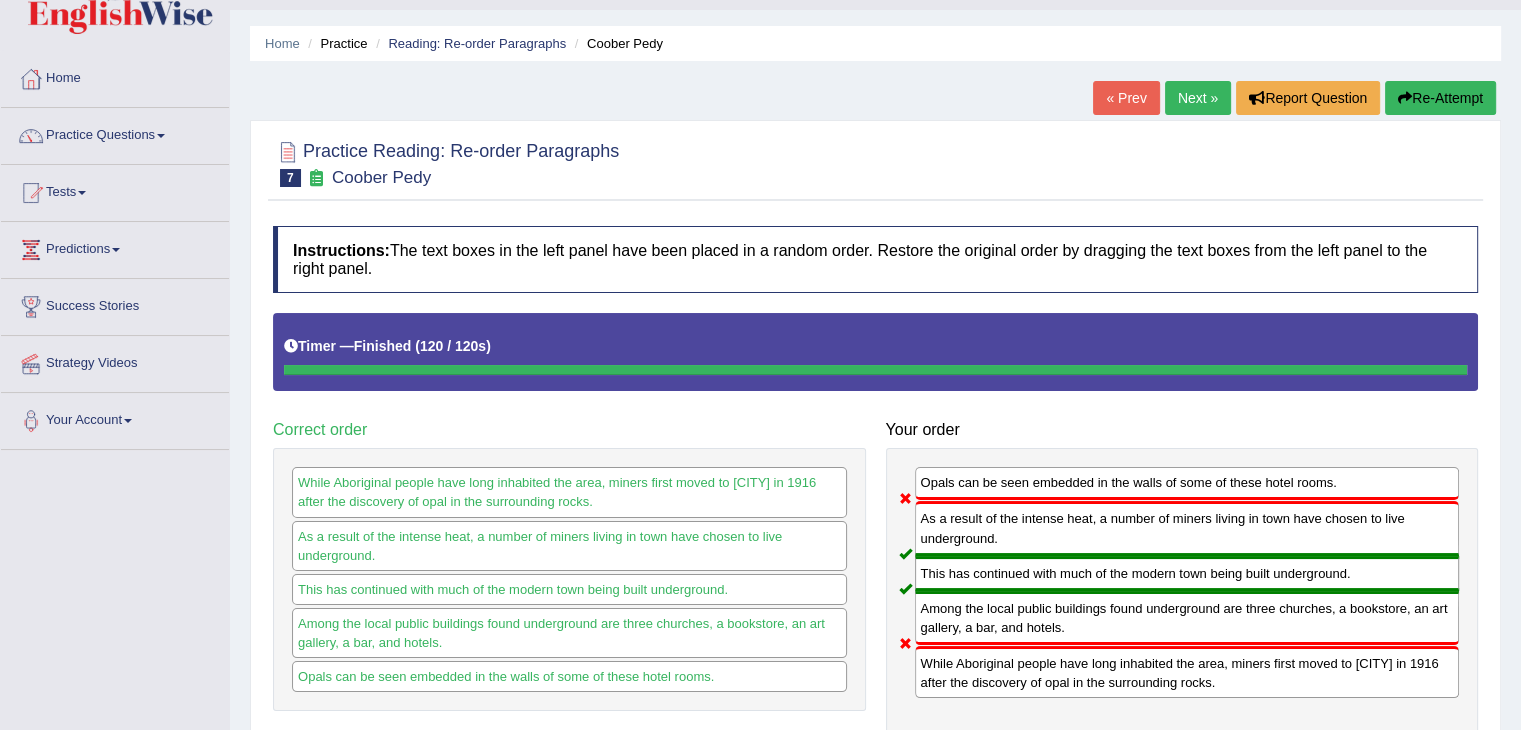 scroll, scrollTop: 48, scrollLeft: 0, axis: vertical 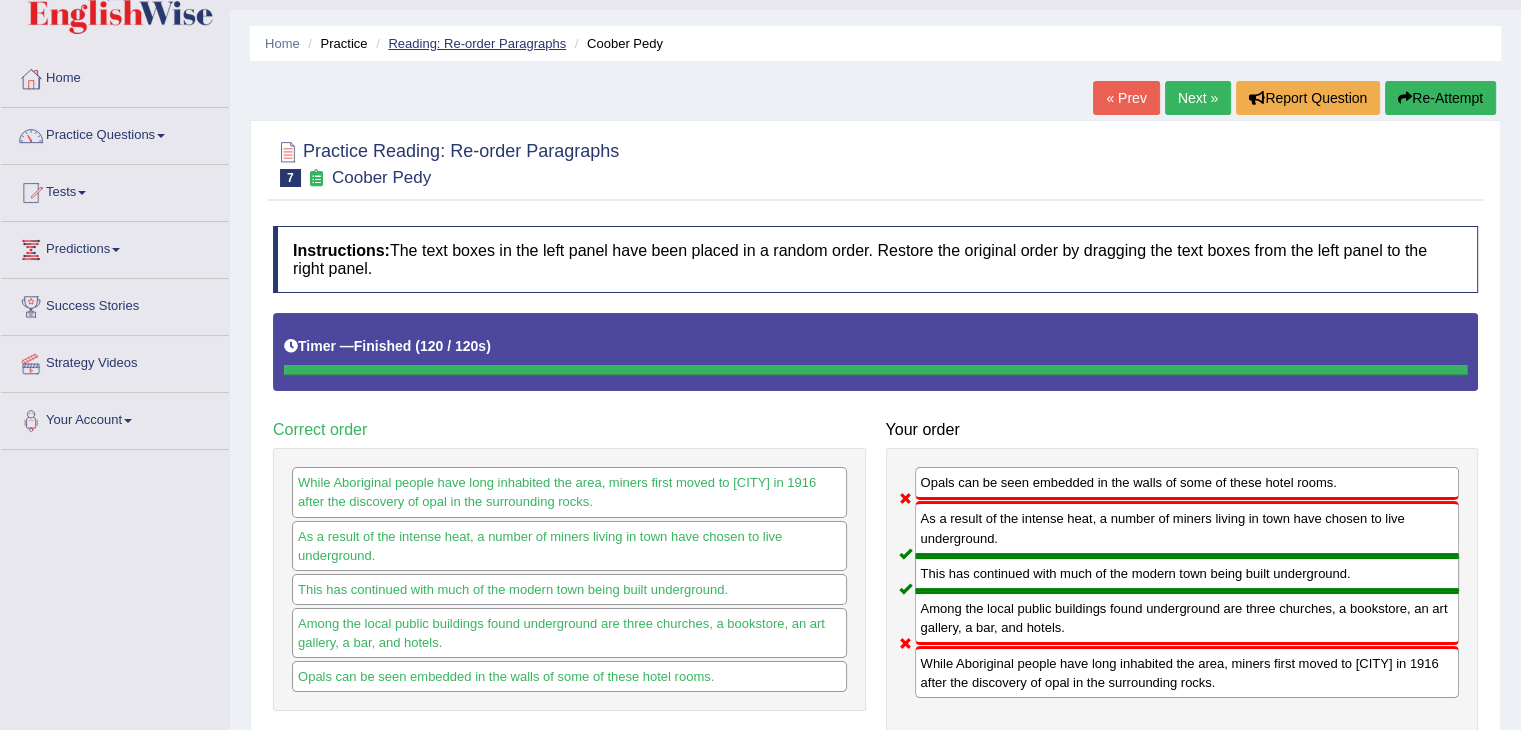 click on "Reading: Re-order Paragraphs" at bounding box center (477, 43) 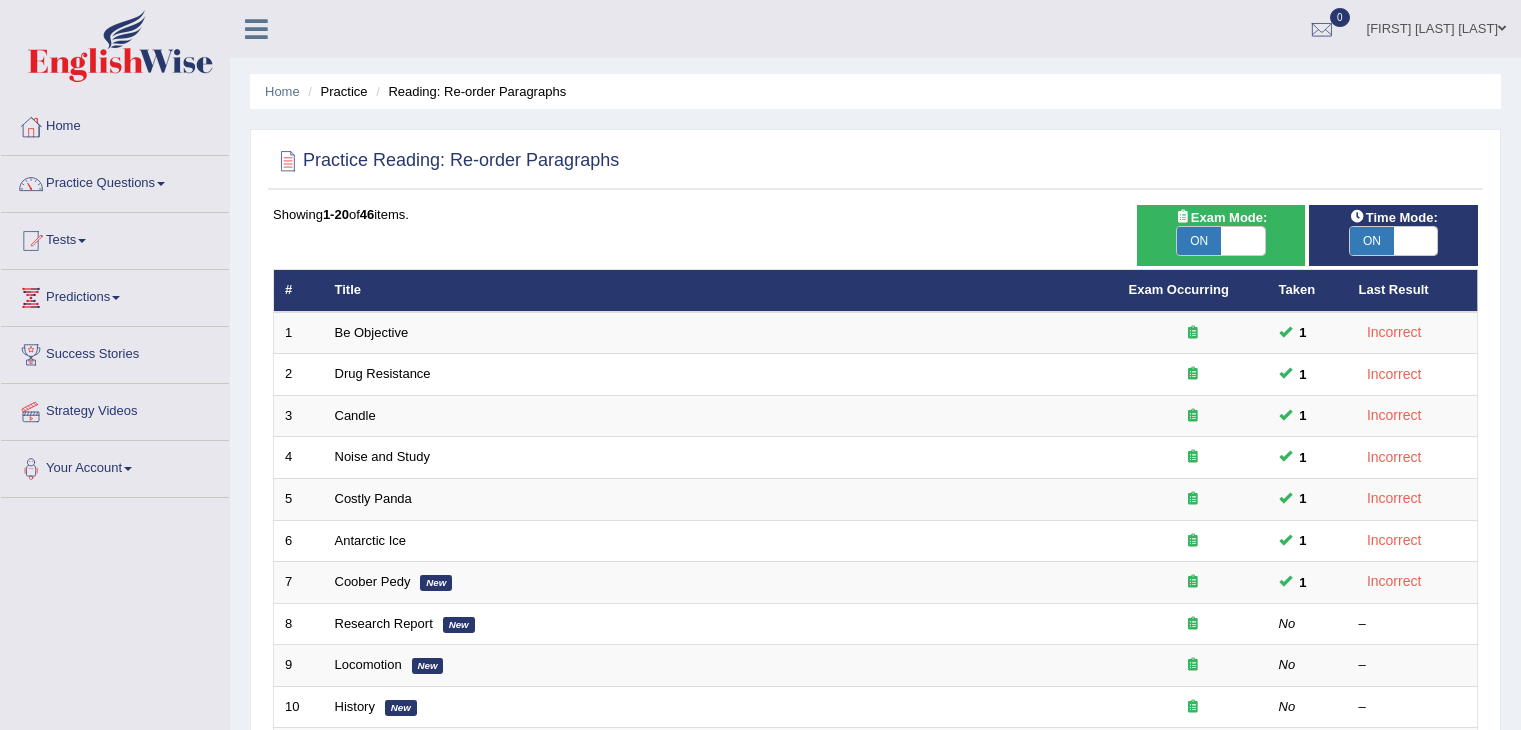 scroll, scrollTop: 0, scrollLeft: 0, axis: both 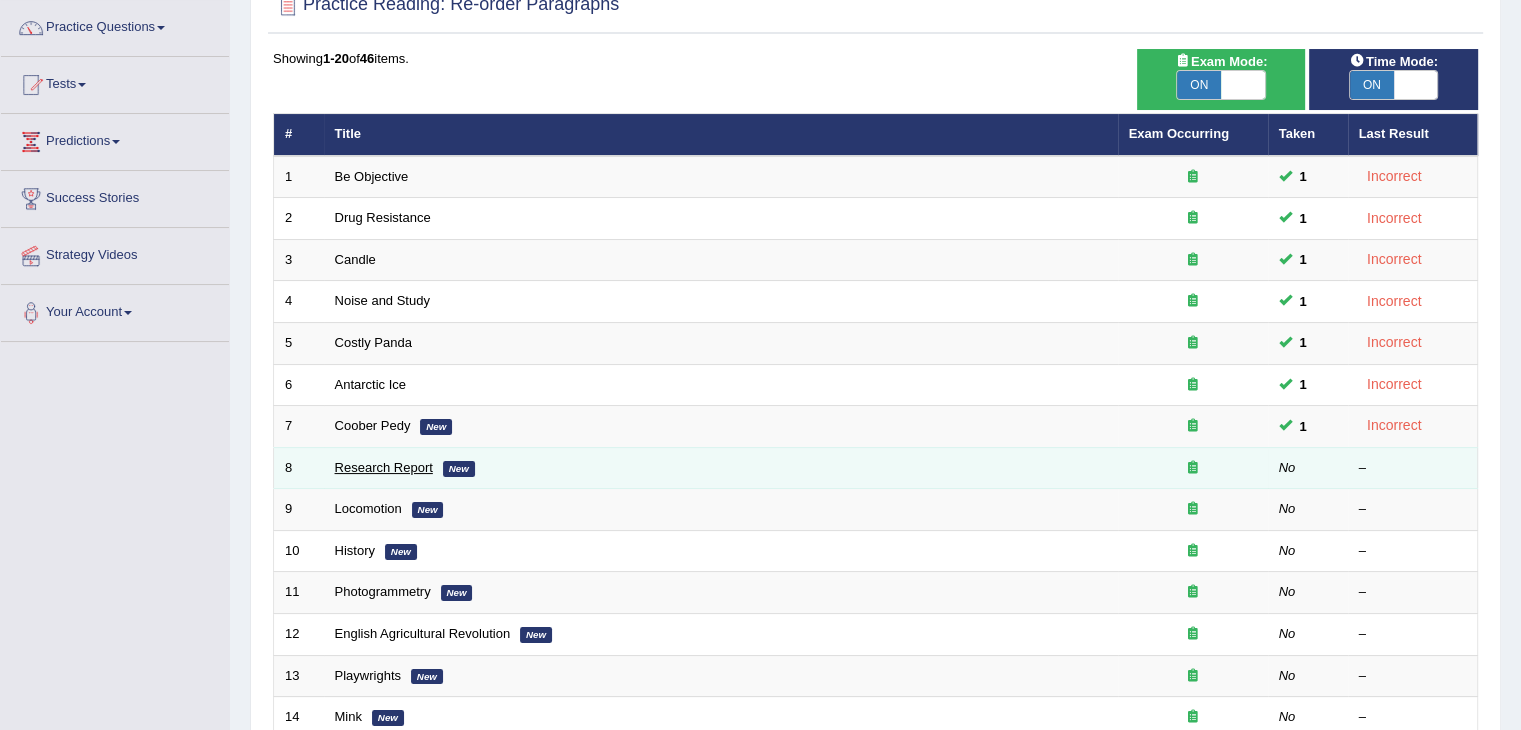 click on "Research Report" at bounding box center (384, 467) 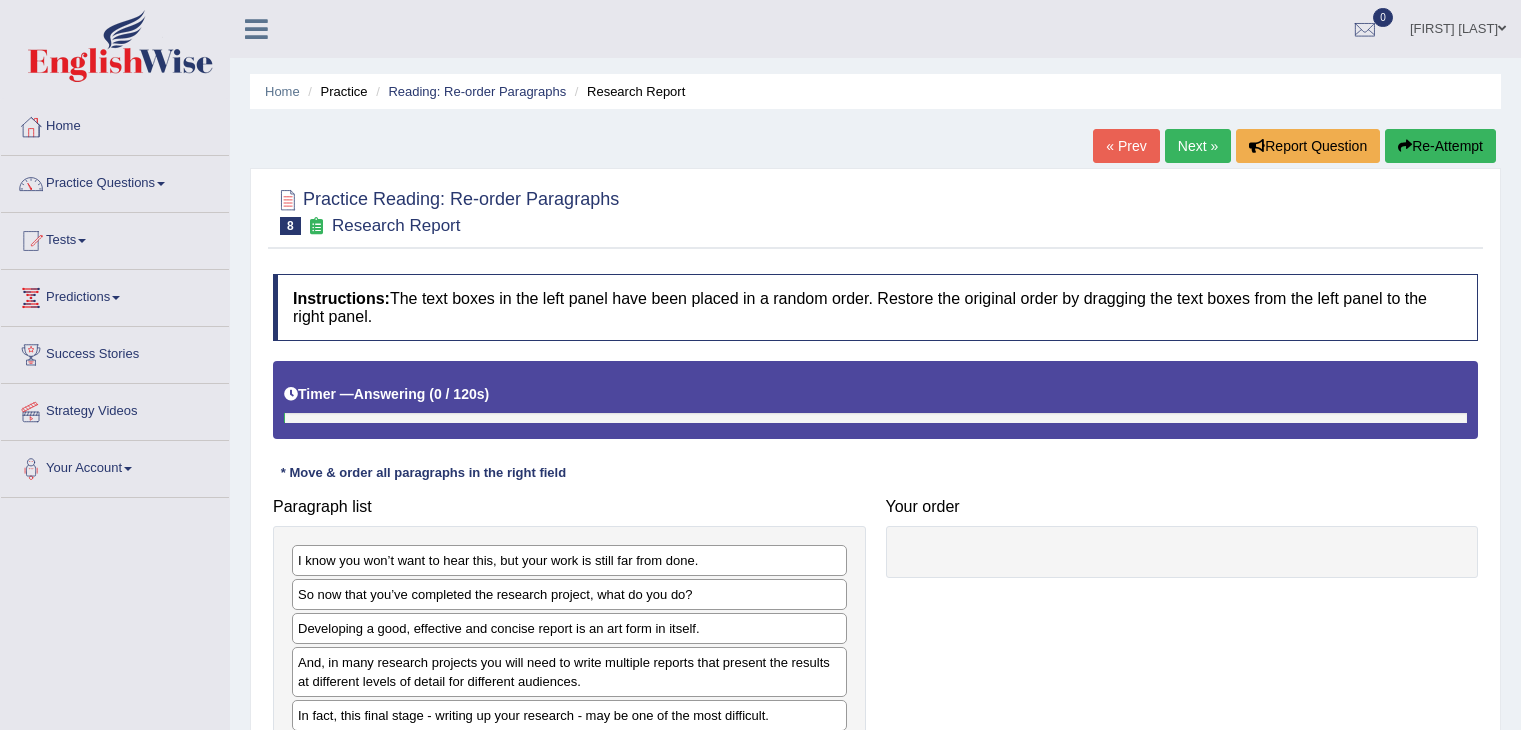 scroll, scrollTop: 0, scrollLeft: 0, axis: both 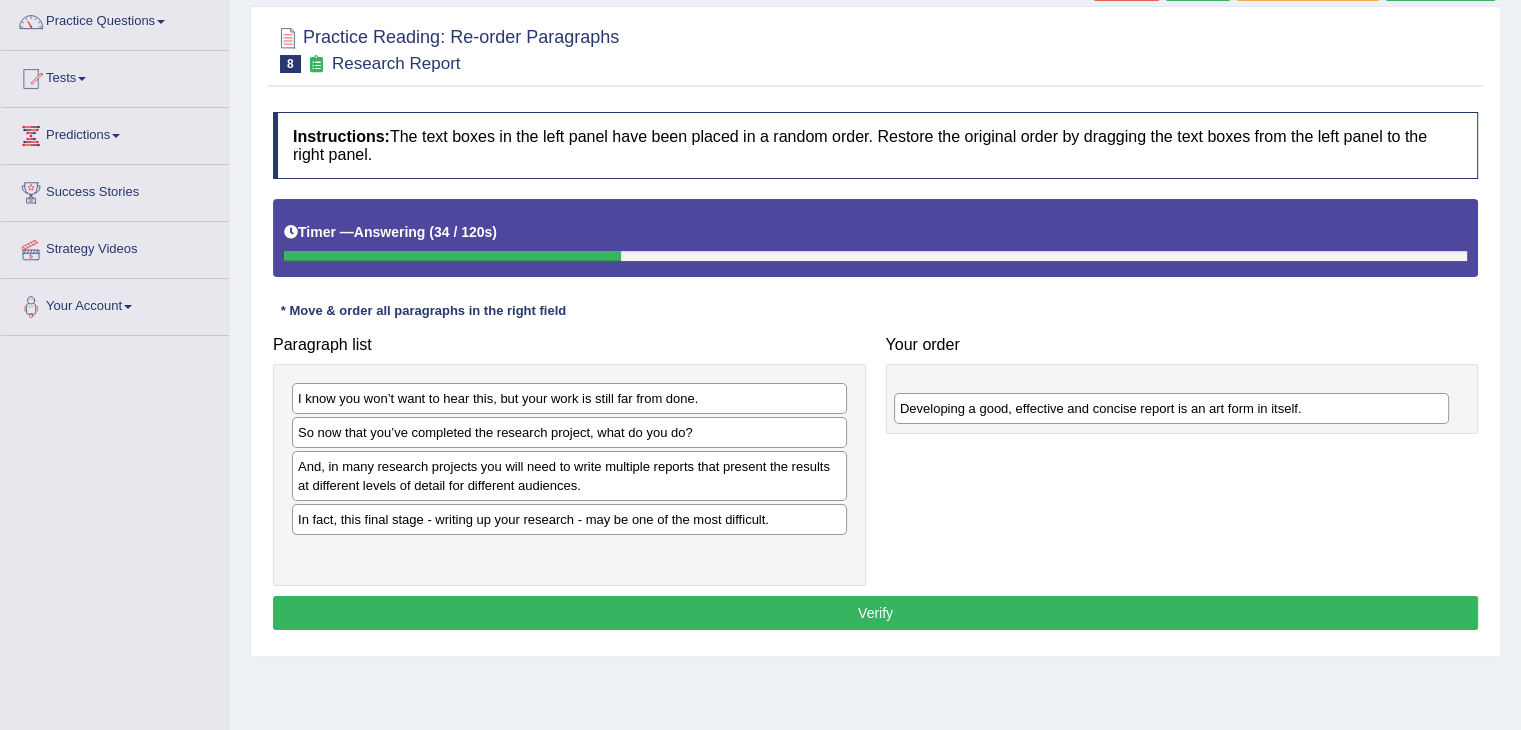 drag, startPoint x: 367, startPoint y: 468, endPoint x: 970, endPoint y: 395, distance: 607.40265 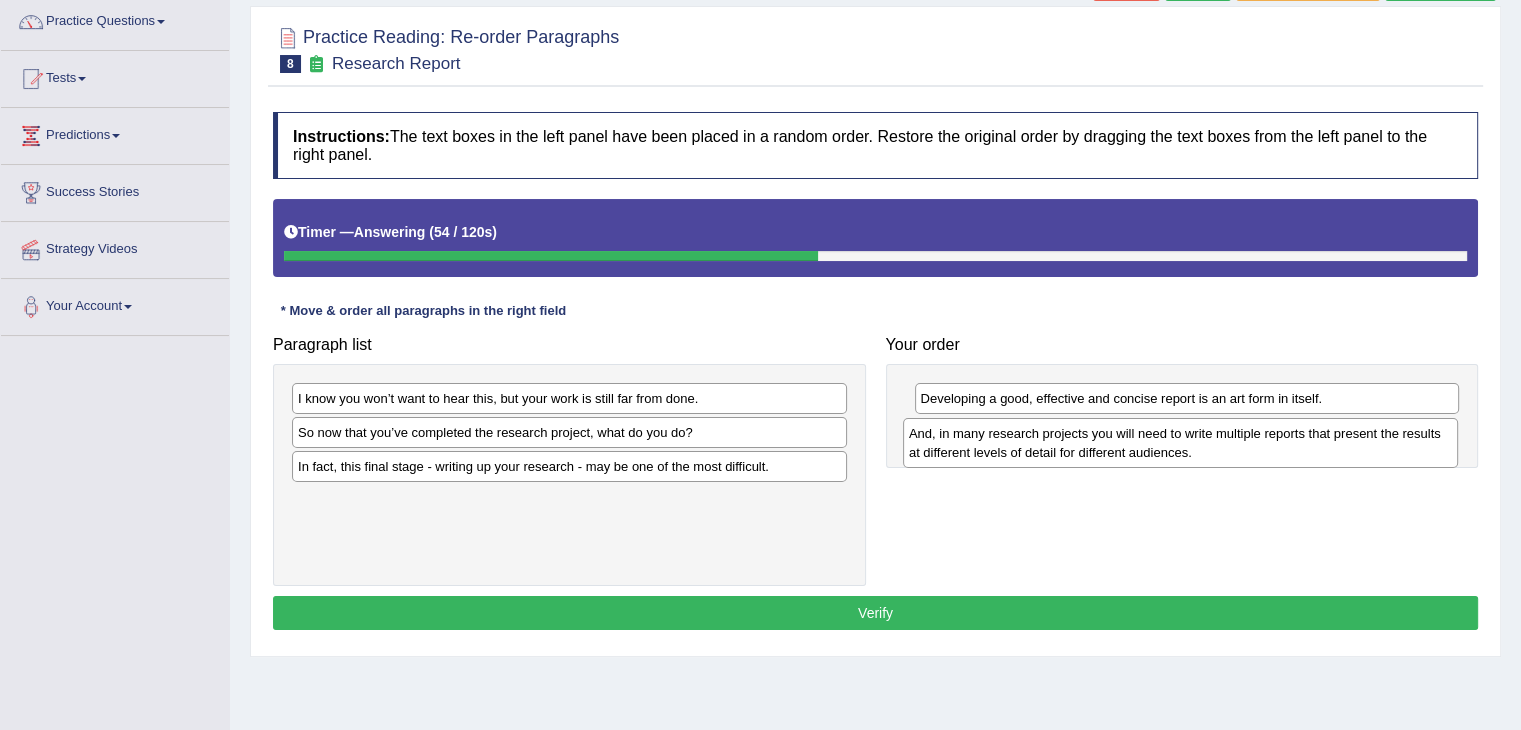 drag, startPoint x: 434, startPoint y: 481, endPoint x: 1045, endPoint y: 449, distance: 611.8374 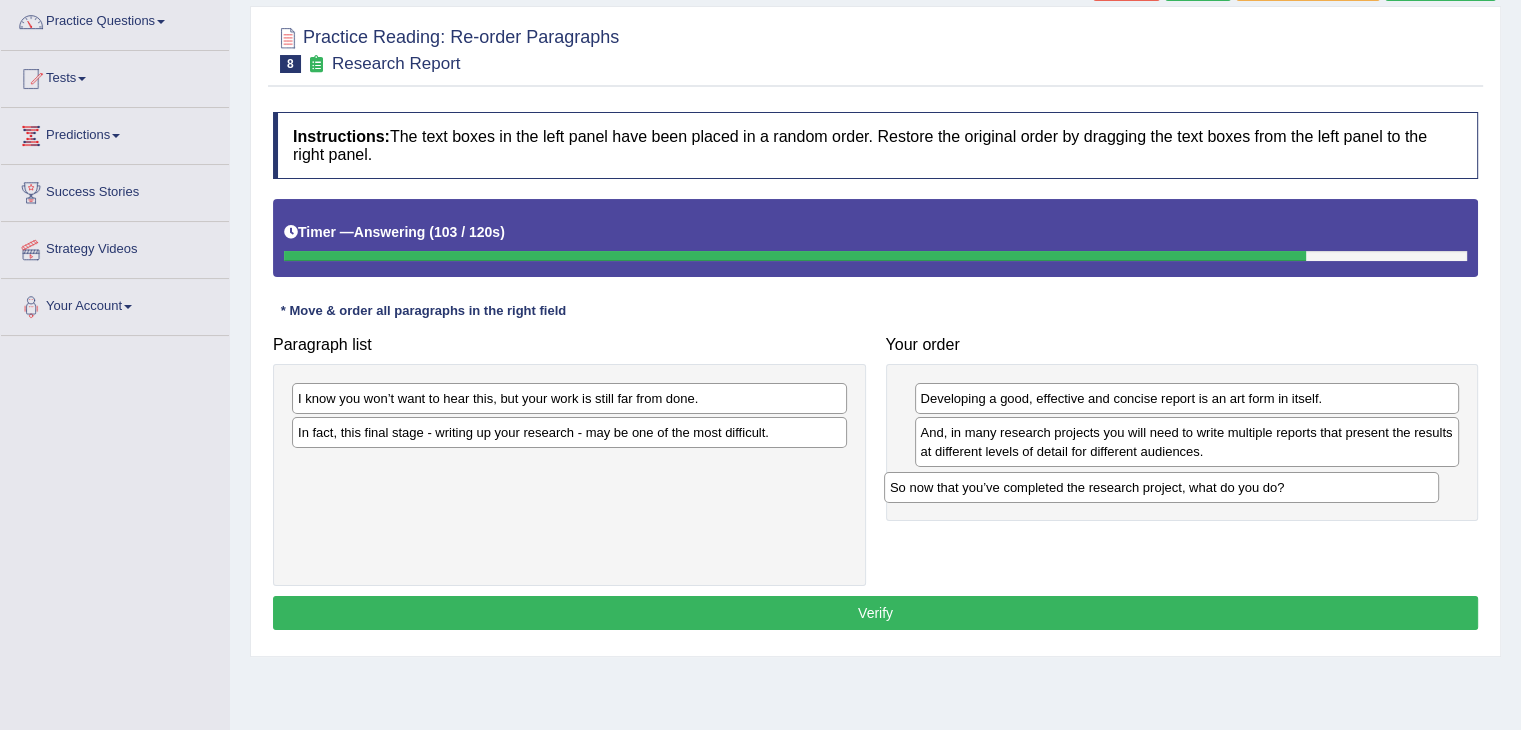 drag, startPoint x: 371, startPoint y: 433, endPoint x: 963, endPoint y: 489, distance: 594.64276 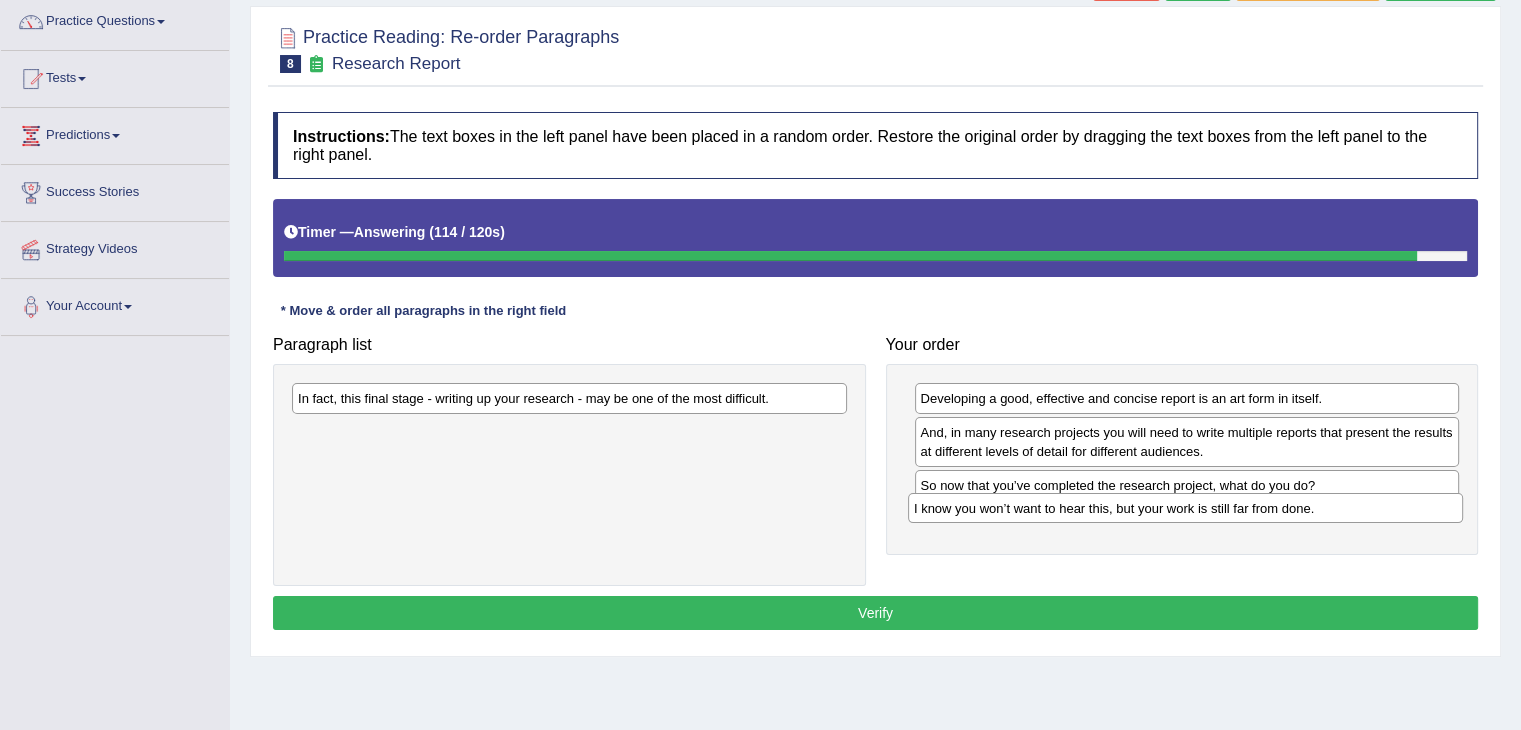 drag, startPoint x: 352, startPoint y: 394, endPoint x: 968, endPoint y: 505, distance: 625.9209 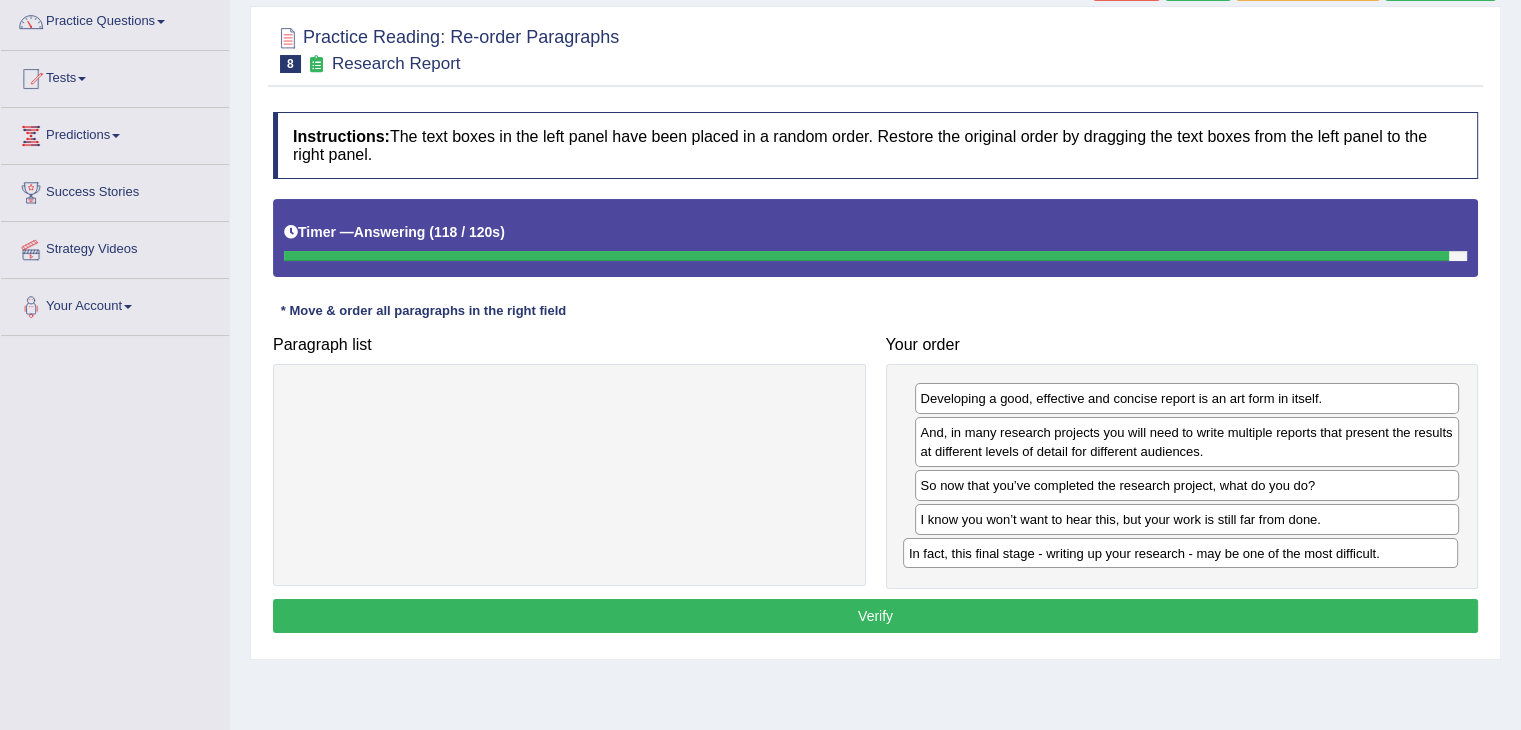 drag, startPoint x: 696, startPoint y: 394, endPoint x: 1307, endPoint y: 549, distance: 630.3539 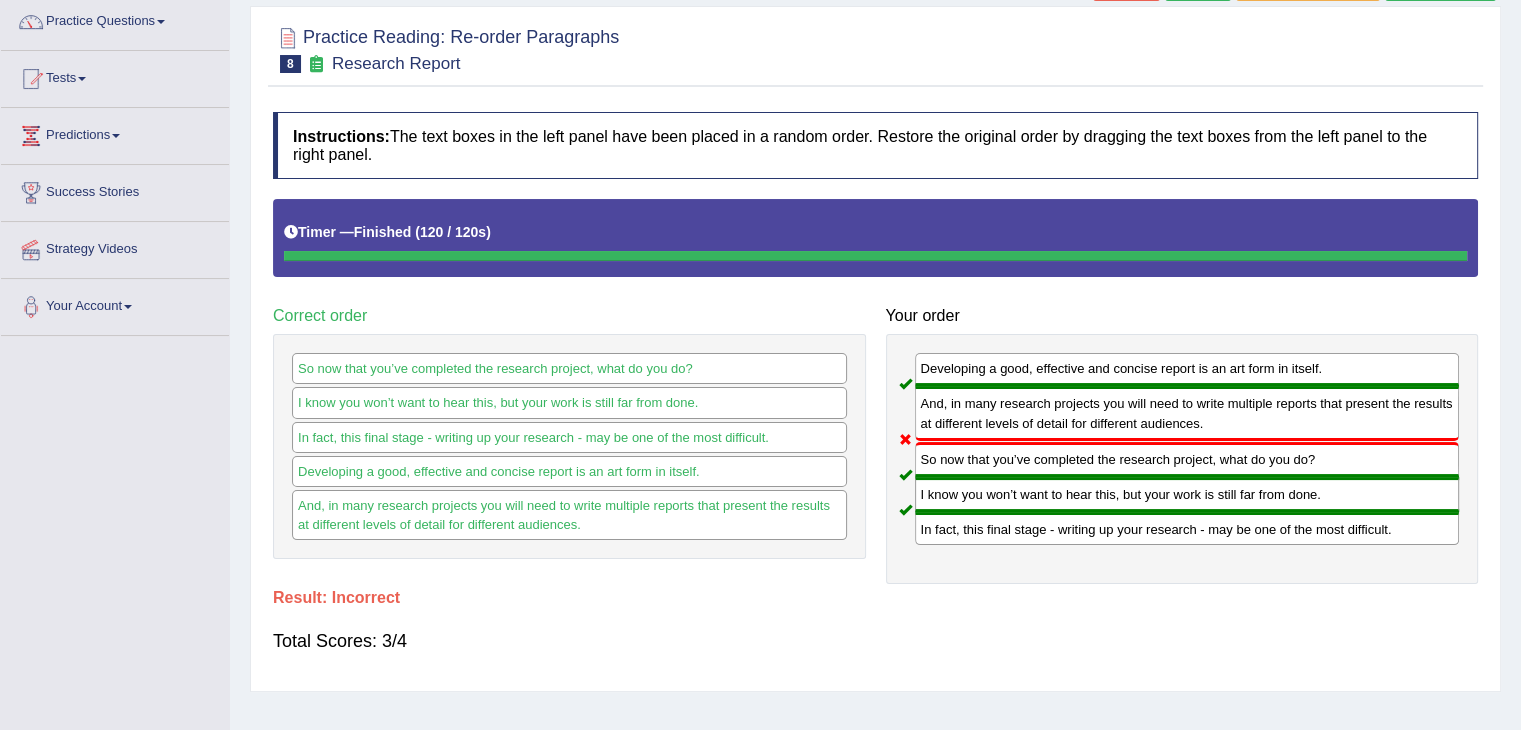 scroll, scrollTop: 0, scrollLeft: 0, axis: both 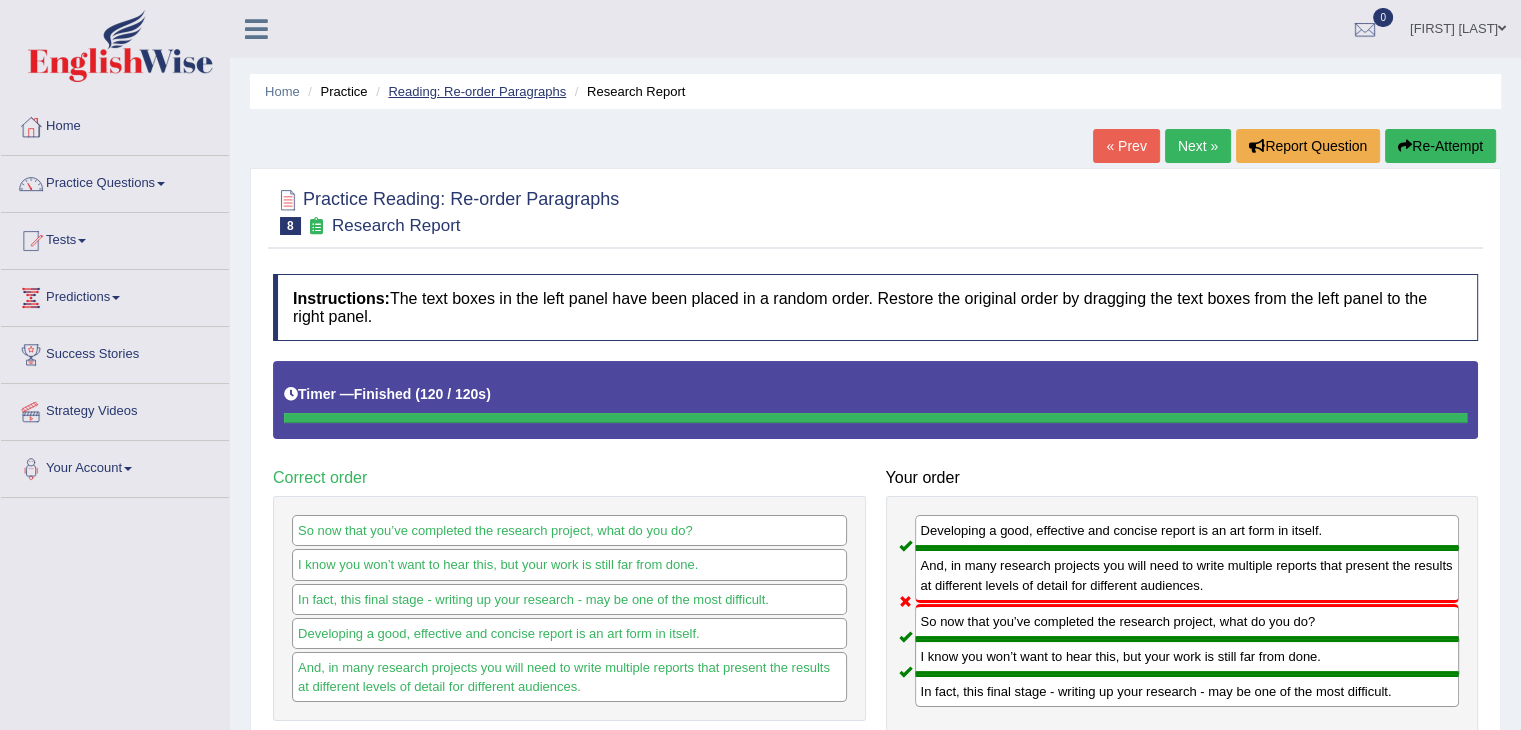 click on "Reading: Re-order Paragraphs" at bounding box center [477, 91] 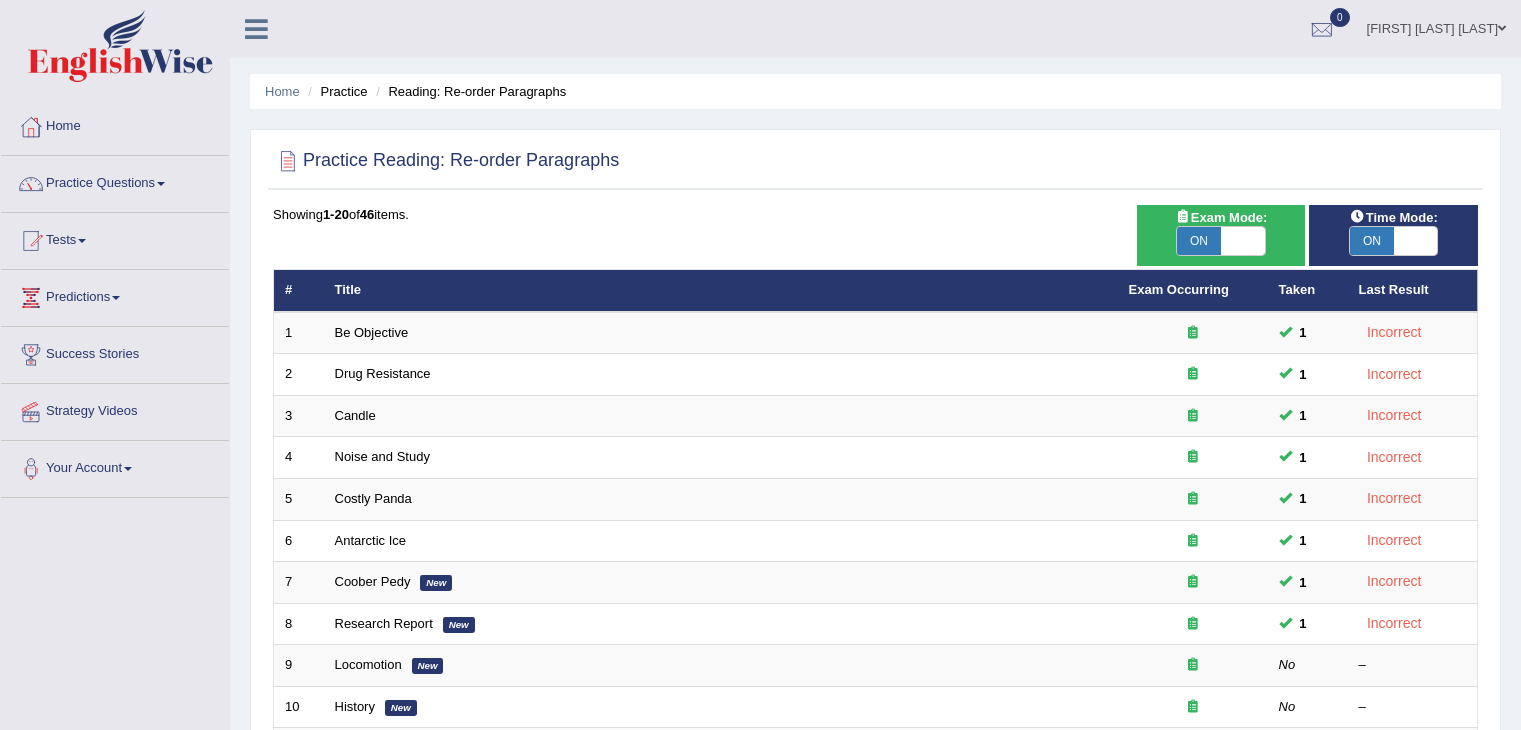 scroll, scrollTop: 0, scrollLeft: 0, axis: both 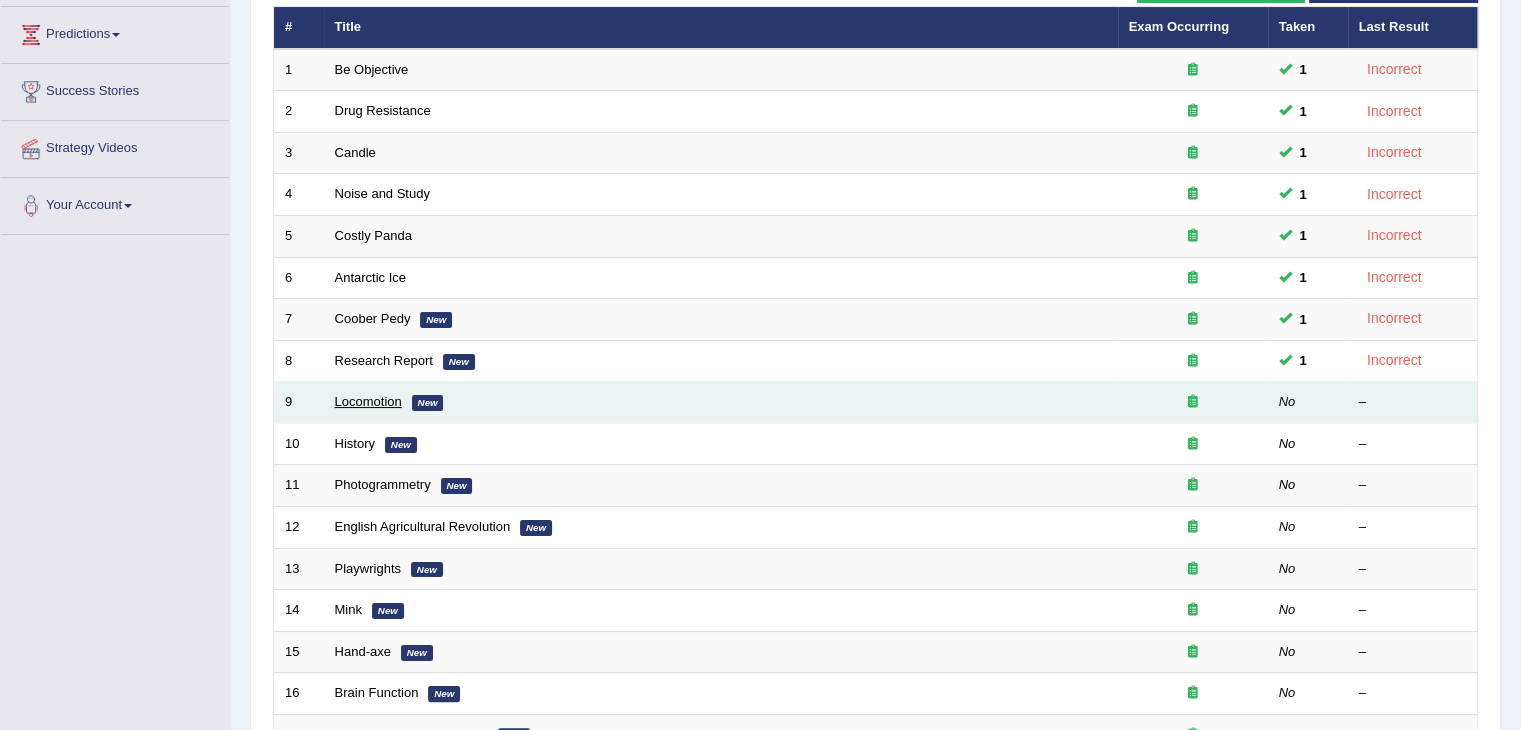 click on "Locomotion" at bounding box center (368, 401) 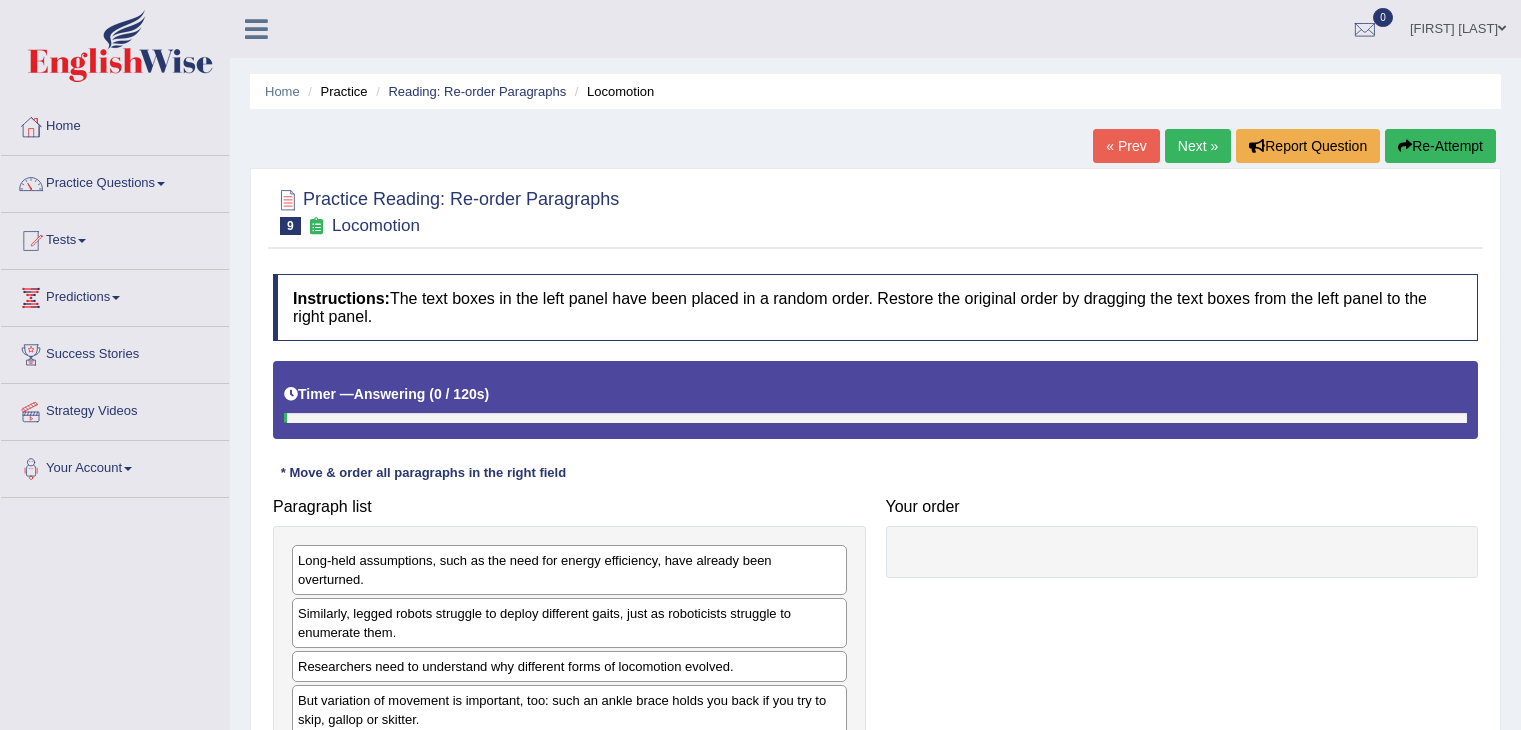 scroll, scrollTop: 0, scrollLeft: 0, axis: both 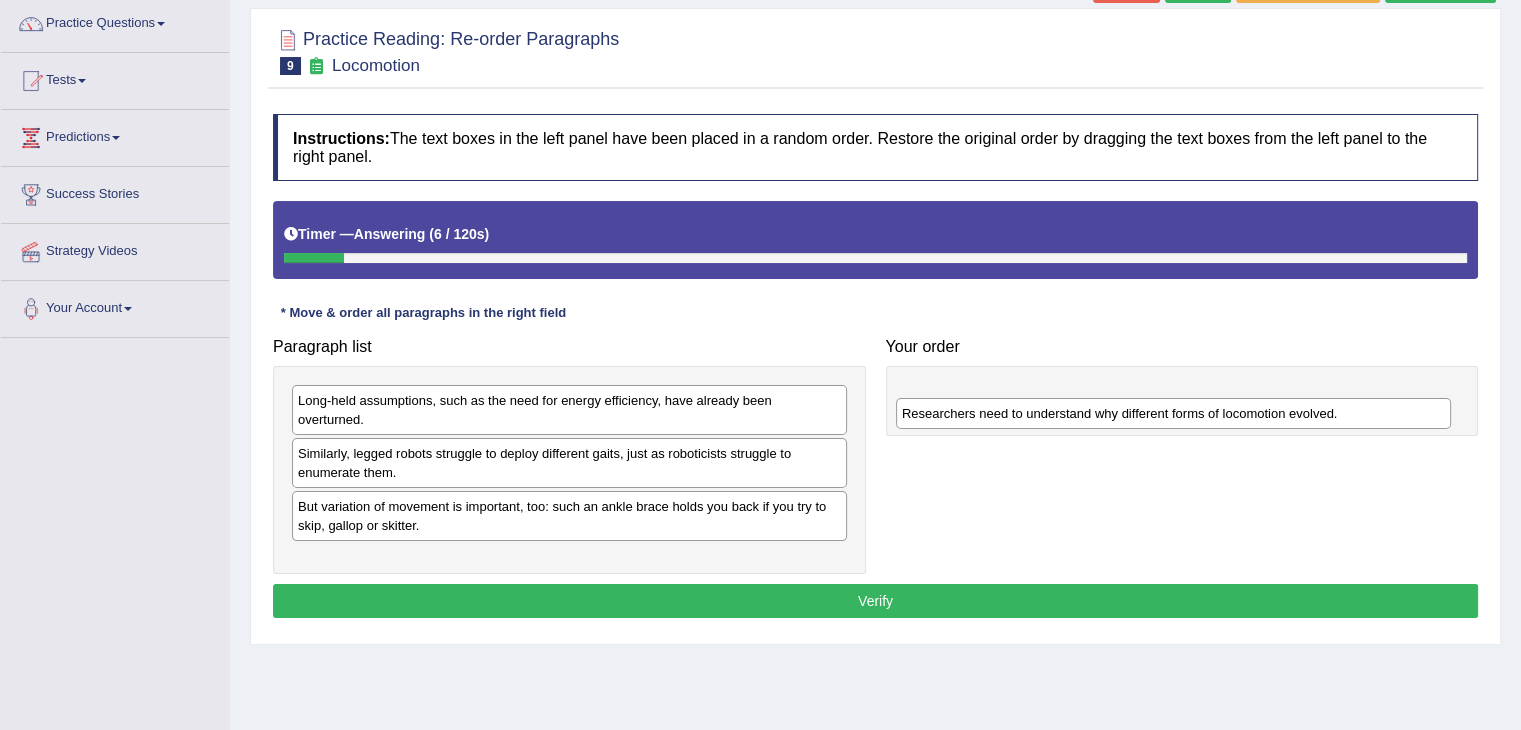 drag, startPoint x: 456, startPoint y: 488, endPoint x: 1060, endPoint y: 415, distance: 608.39545 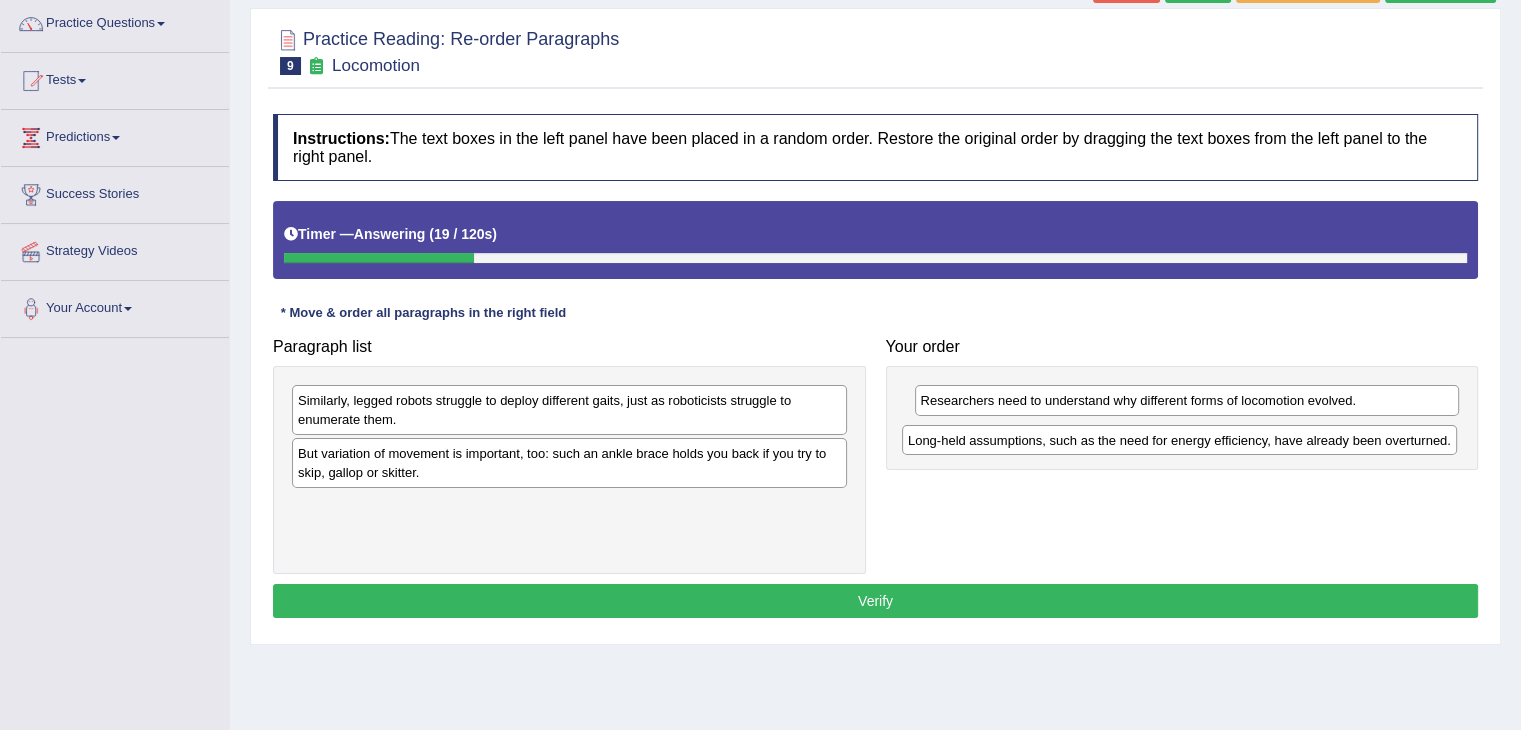 drag, startPoint x: 482, startPoint y: 402, endPoint x: 1092, endPoint y: 443, distance: 611.37634 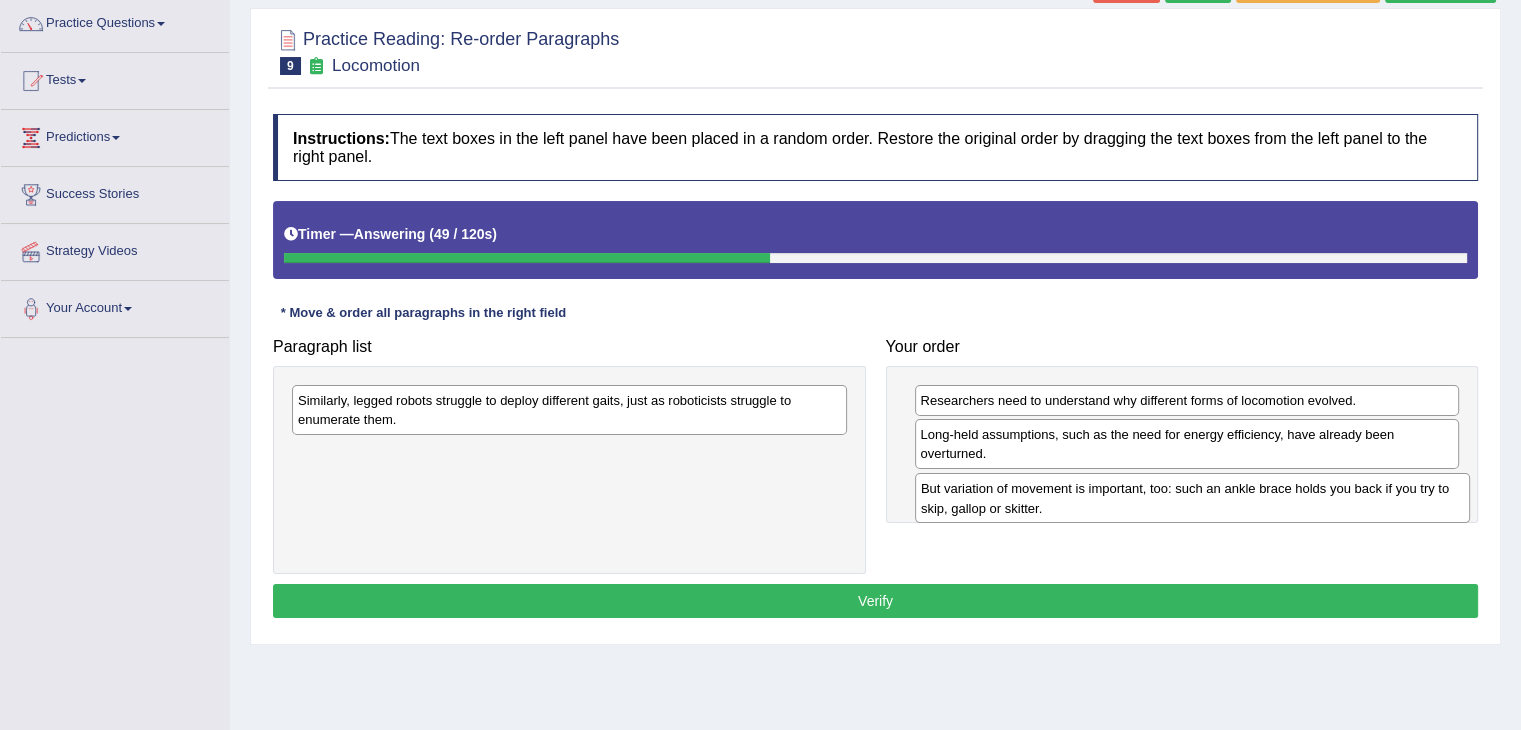 drag, startPoint x: 349, startPoint y: 469, endPoint x: 972, endPoint y: 505, distance: 624.03925 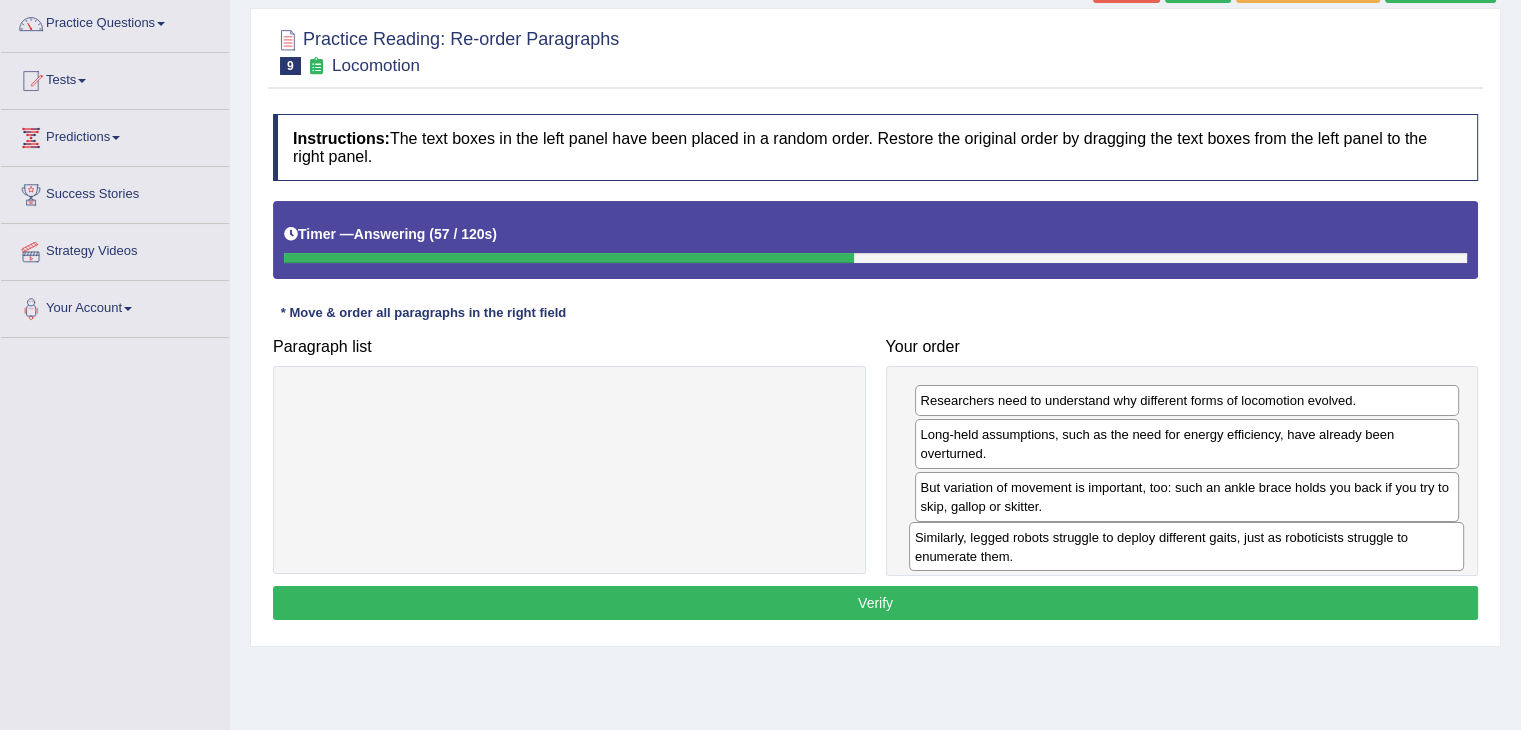 drag, startPoint x: 435, startPoint y: 413, endPoint x: 1052, endPoint y: 550, distance: 632.0269 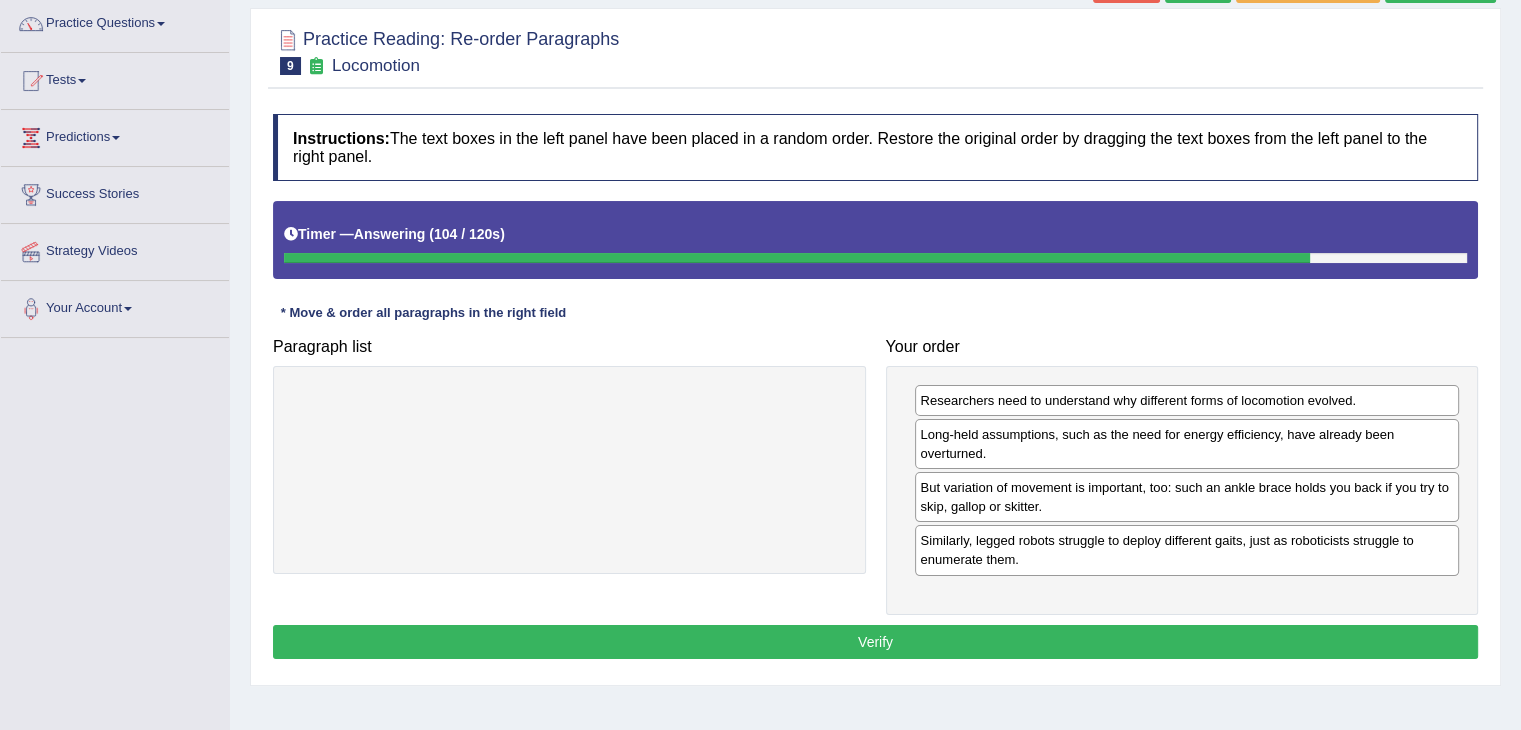 click on "But variation of movement is important, too: such an ankle brace holds you back if you try to skip, gallop or skitter." at bounding box center [1187, 497] 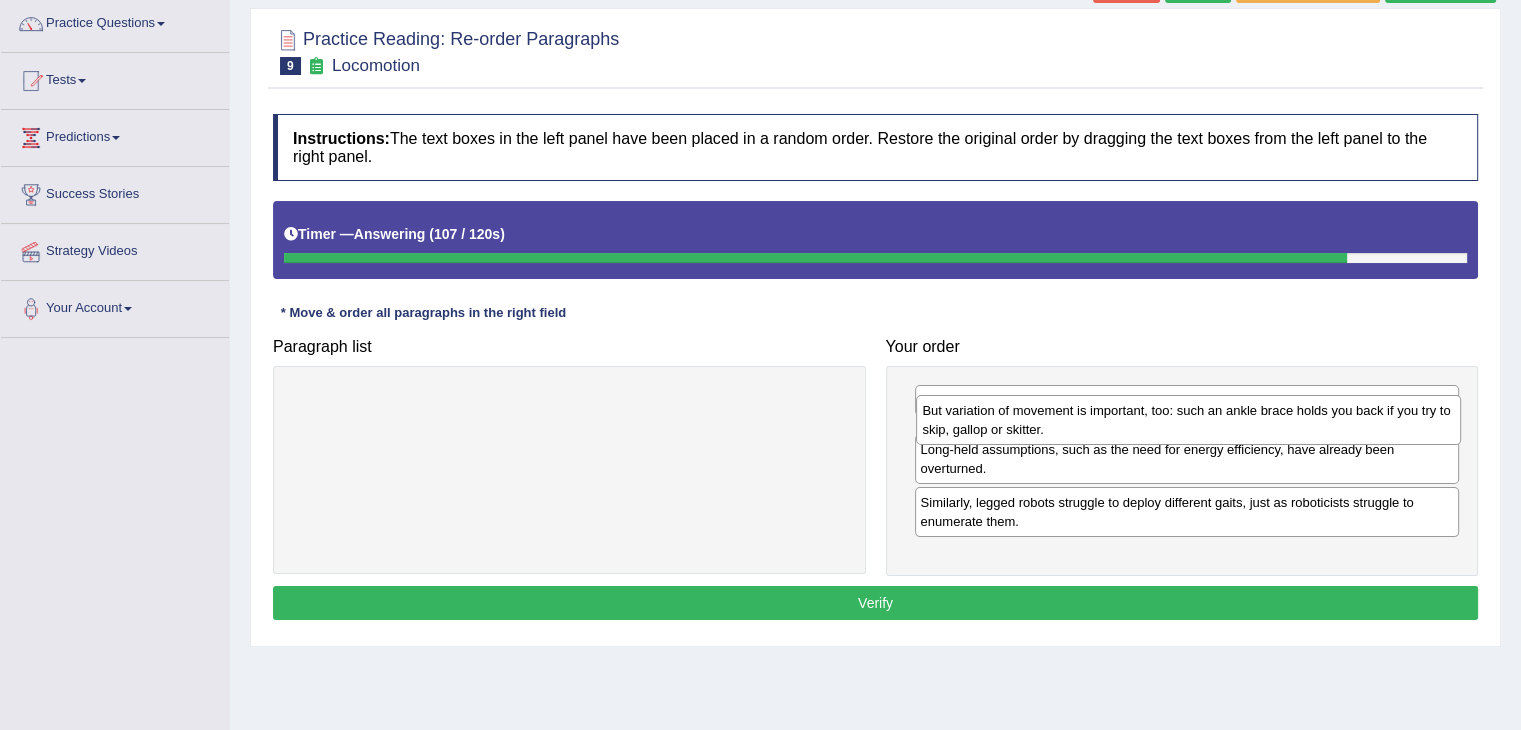 drag, startPoint x: 939, startPoint y: 500, endPoint x: 941, endPoint y: 425, distance: 75.026665 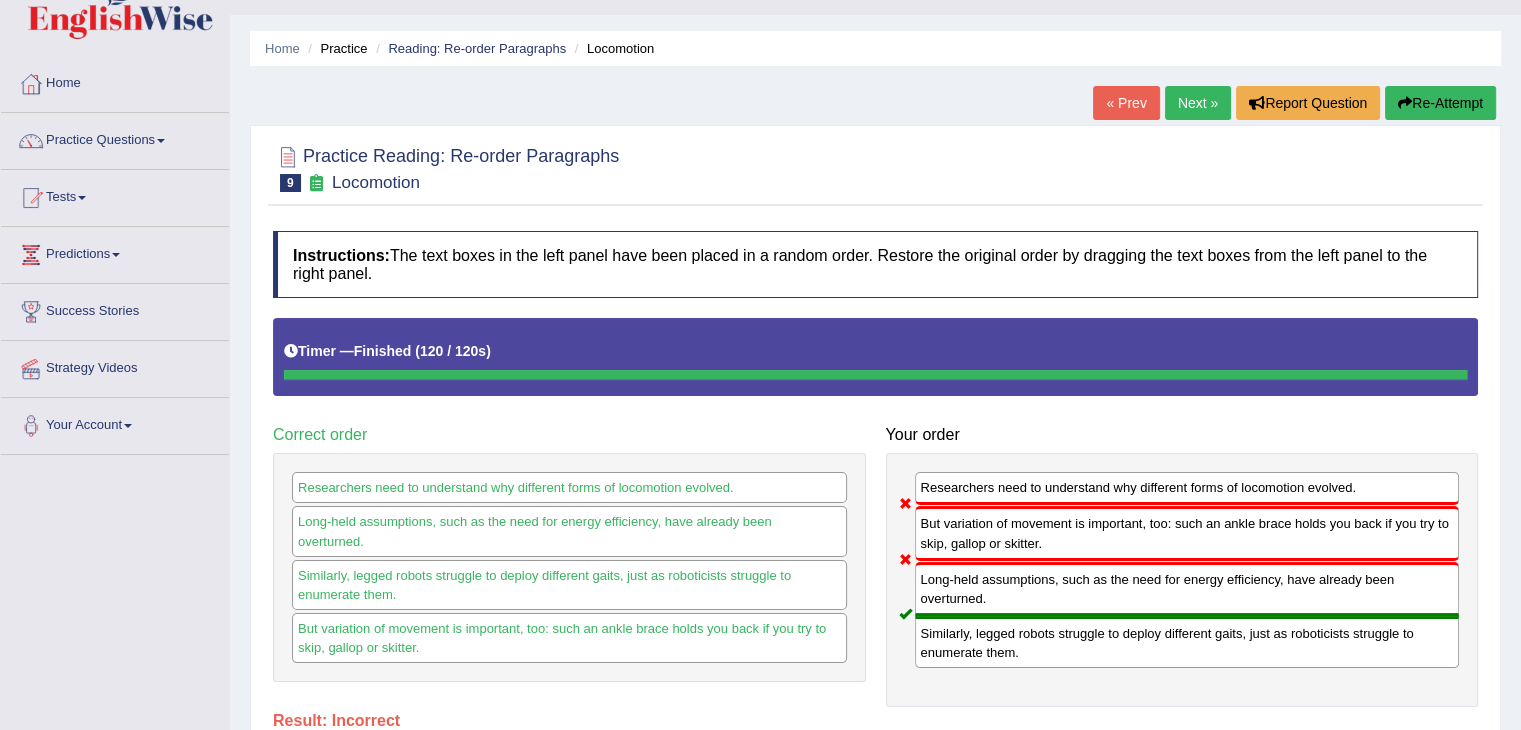 scroll, scrollTop: 42, scrollLeft: 0, axis: vertical 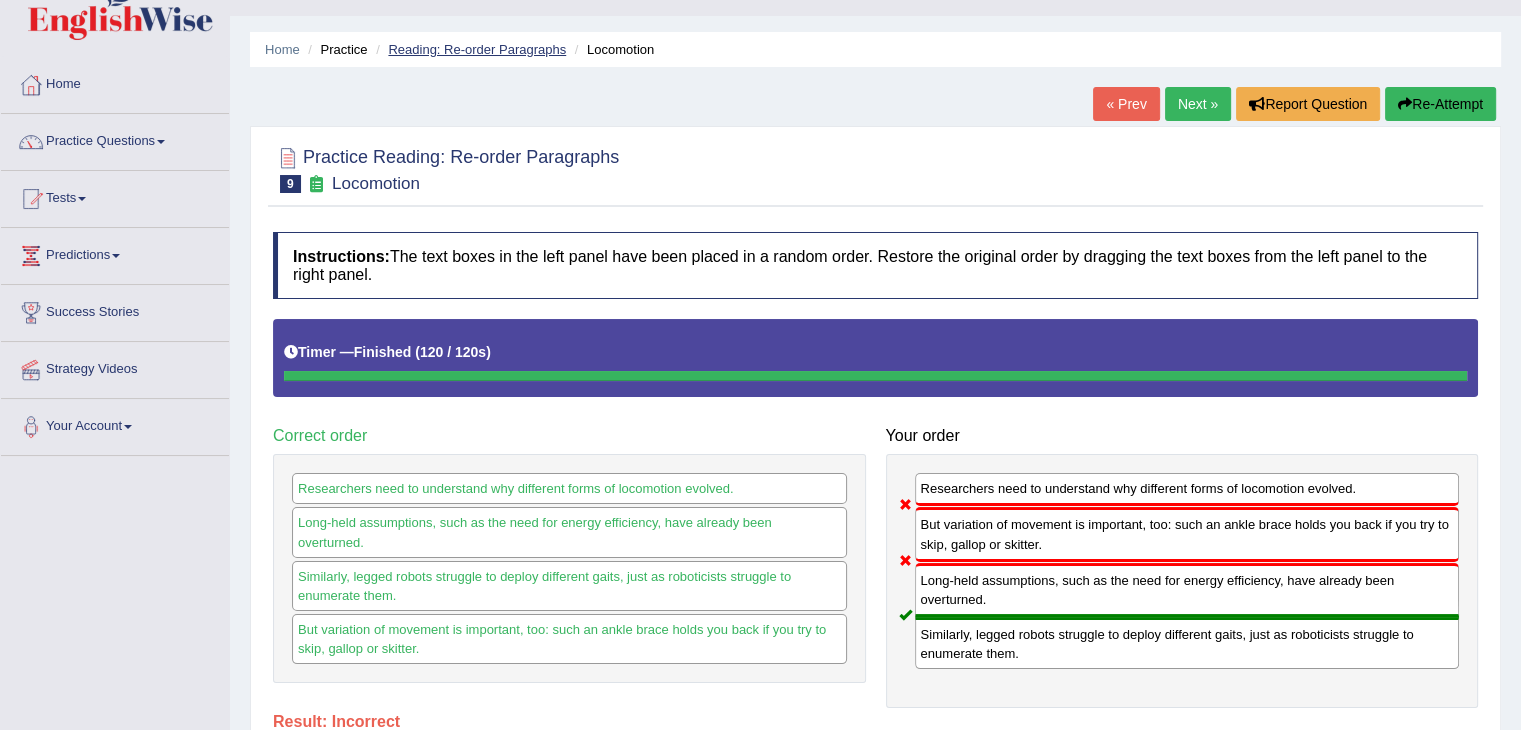 click on "Reading: Re-order Paragraphs" at bounding box center (477, 49) 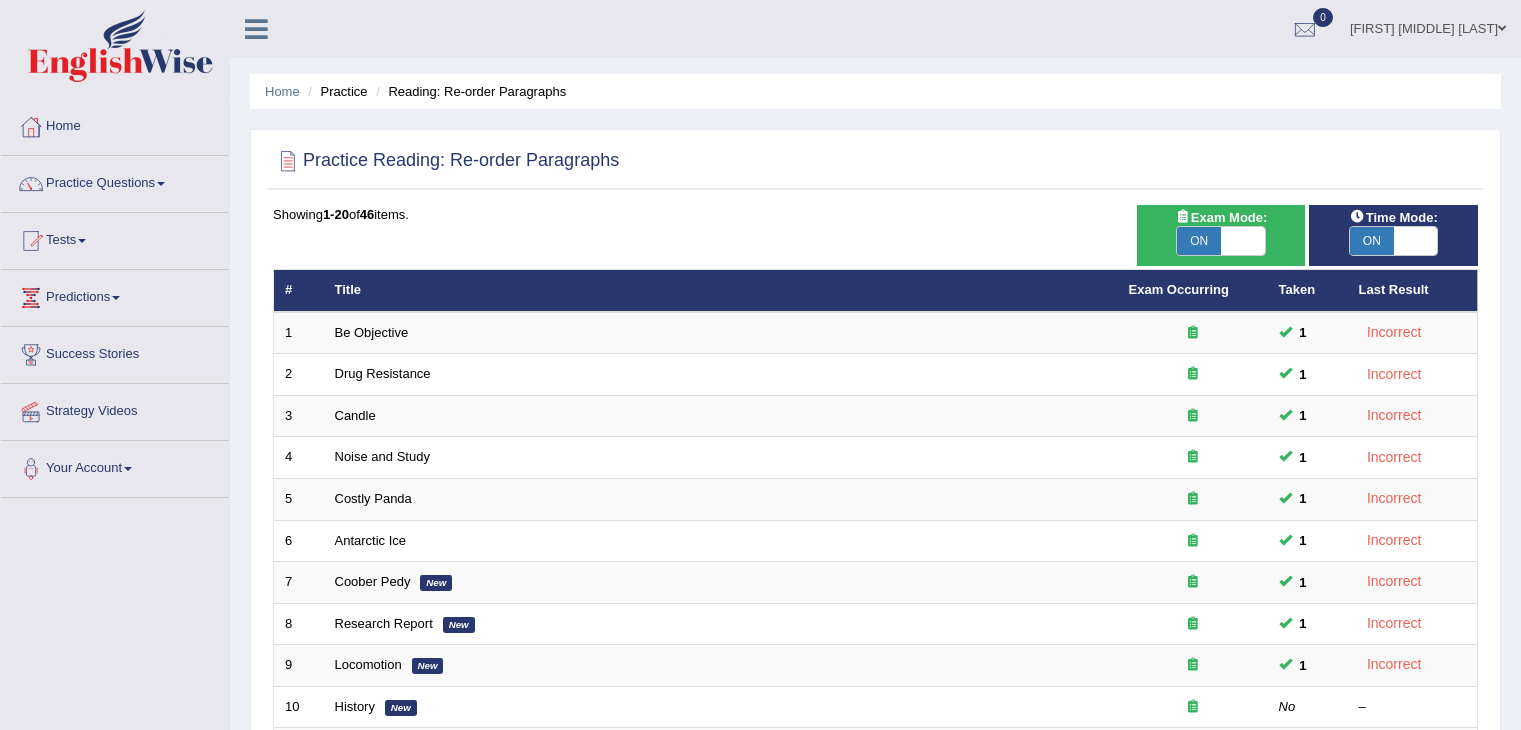 scroll, scrollTop: 0, scrollLeft: 0, axis: both 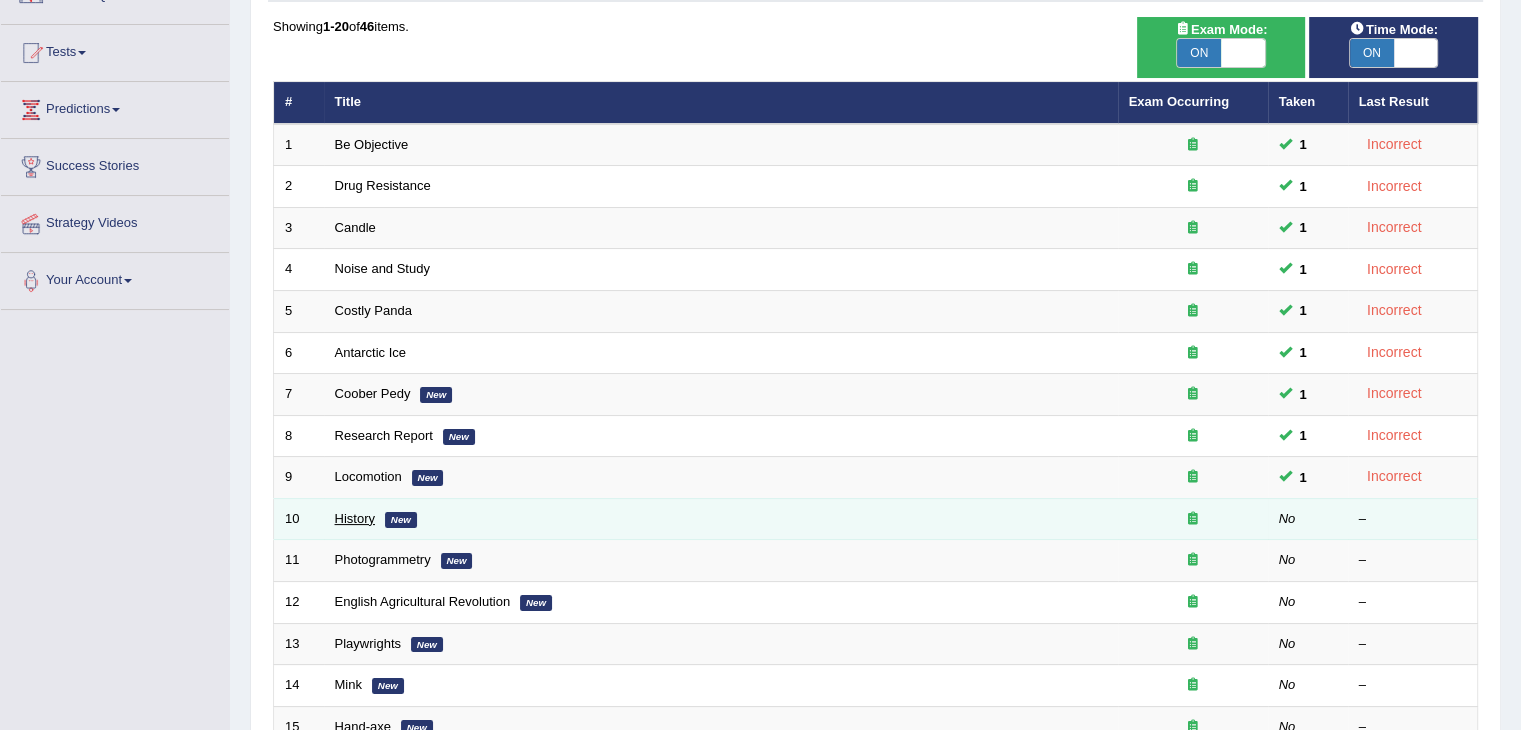 click on "History" at bounding box center [355, 518] 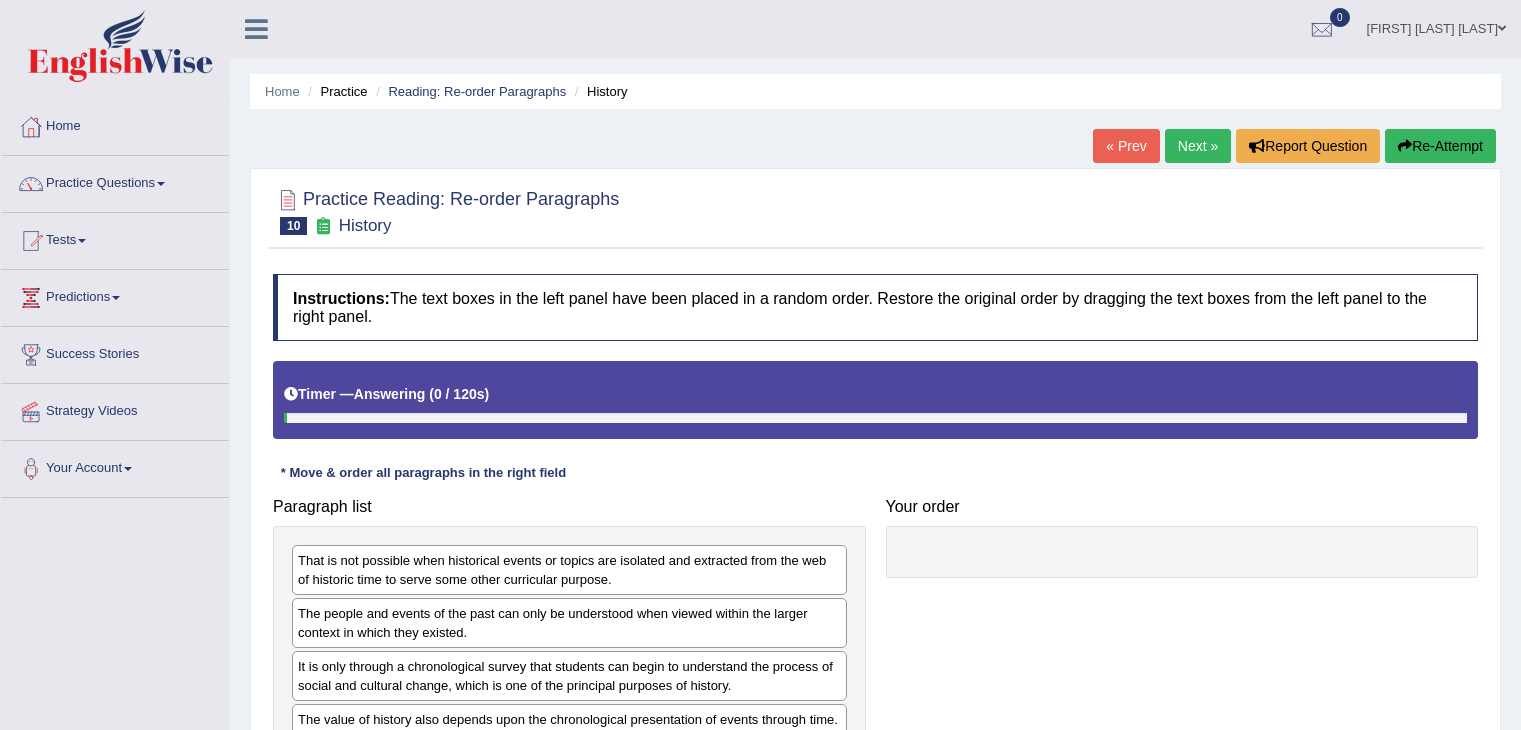scroll, scrollTop: 0, scrollLeft: 0, axis: both 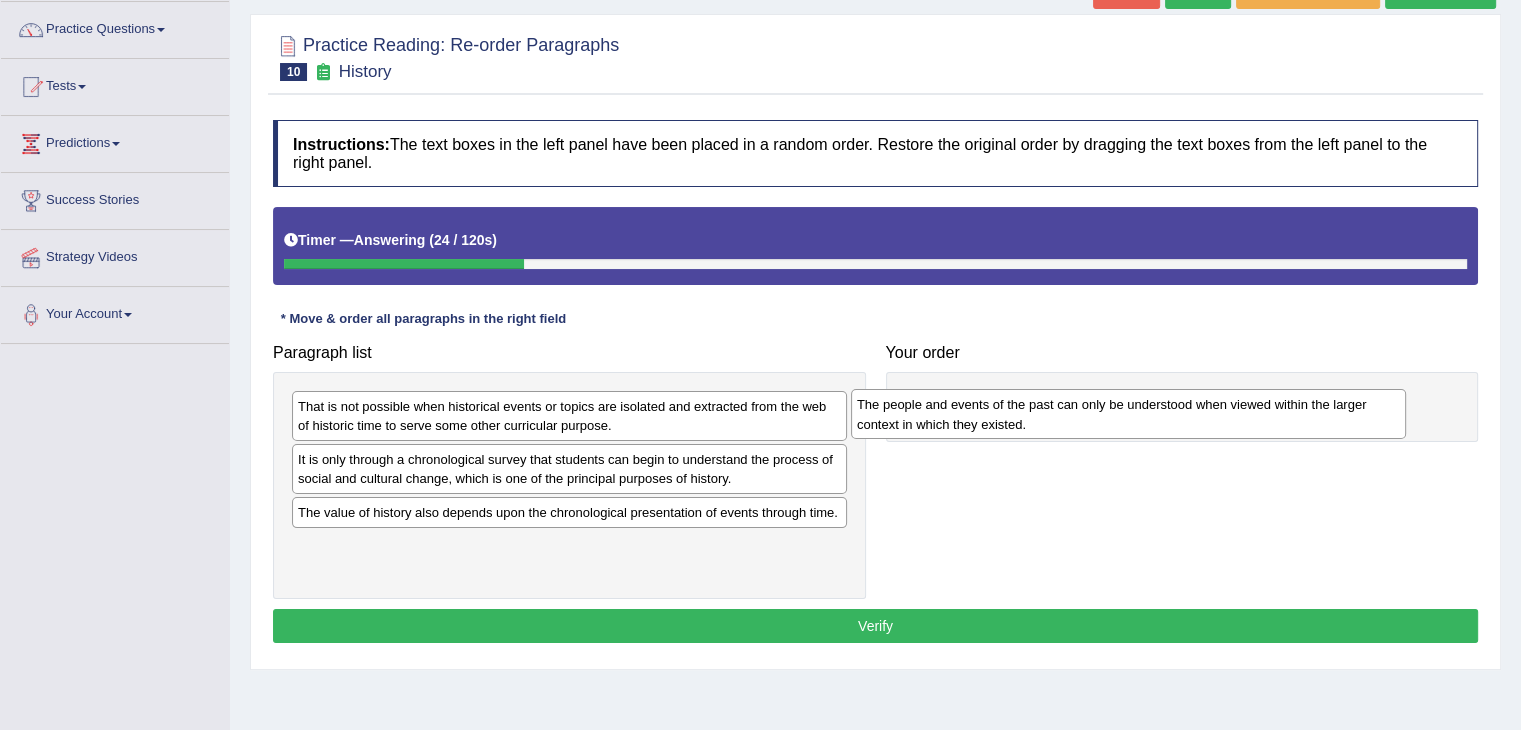 drag, startPoint x: 483, startPoint y: 465, endPoint x: 1042, endPoint y: 412, distance: 561.5069 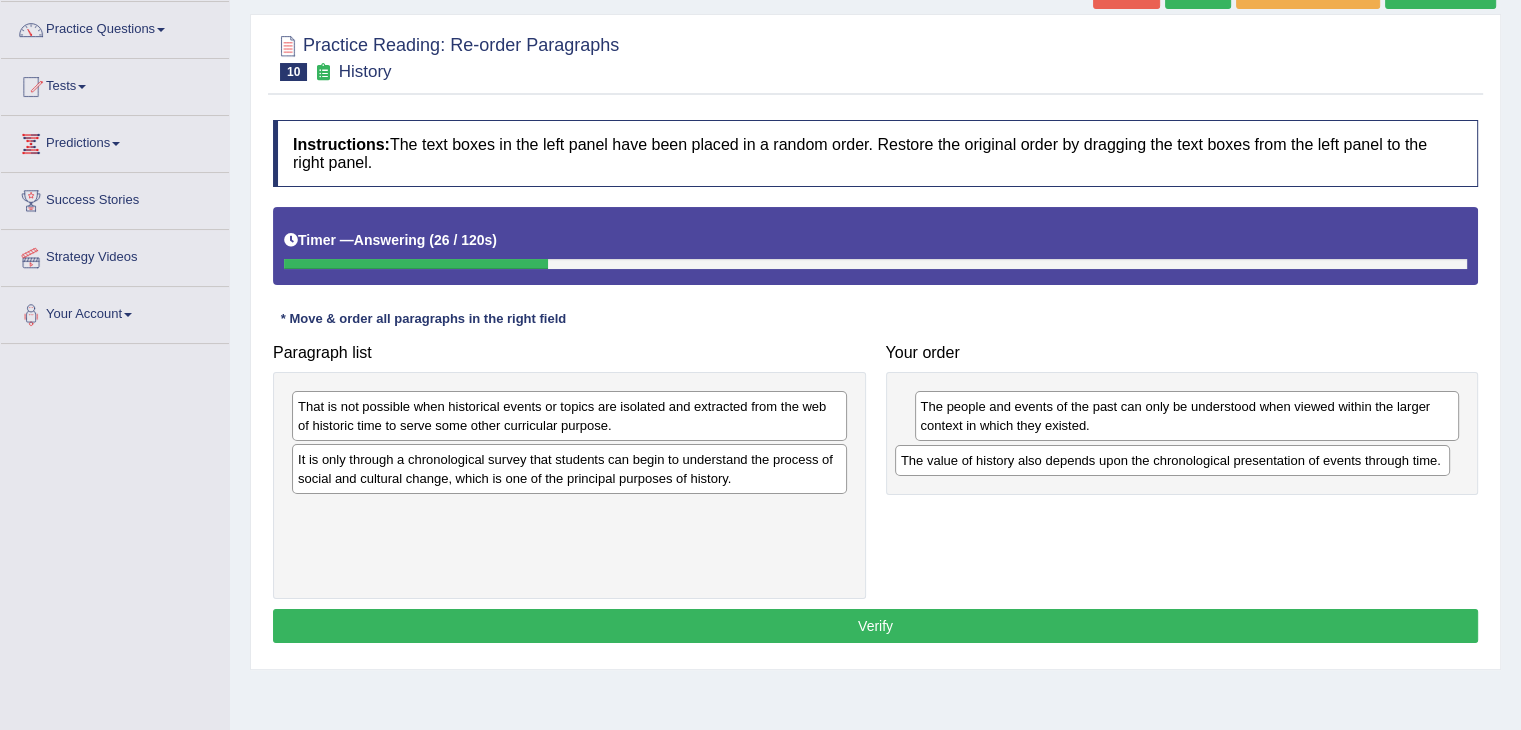 drag, startPoint x: 552, startPoint y: 512, endPoint x: 1156, endPoint y: 465, distance: 605.82587 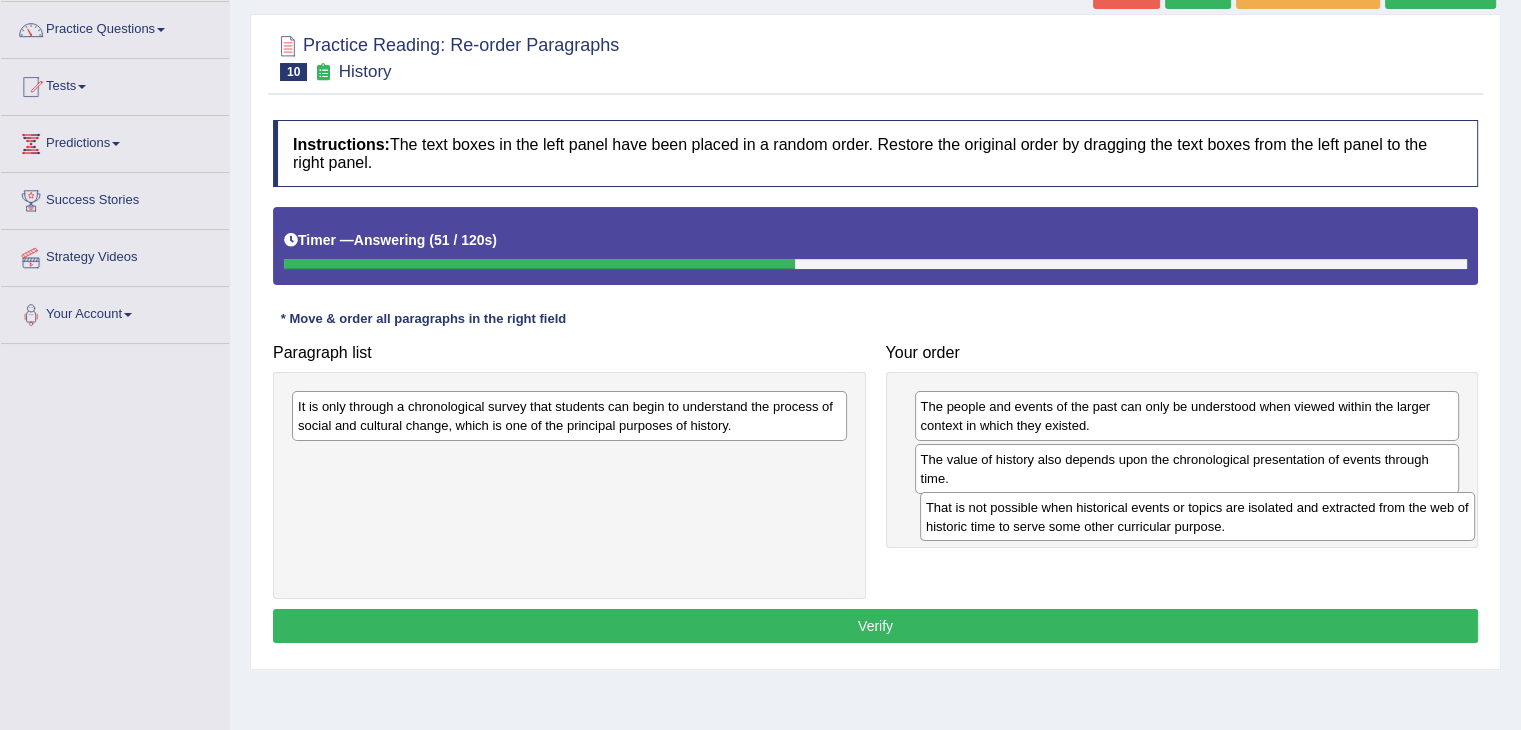 drag, startPoint x: 452, startPoint y: 421, endPoint x: 1080, endPoint y: 522, distance: 636.06995 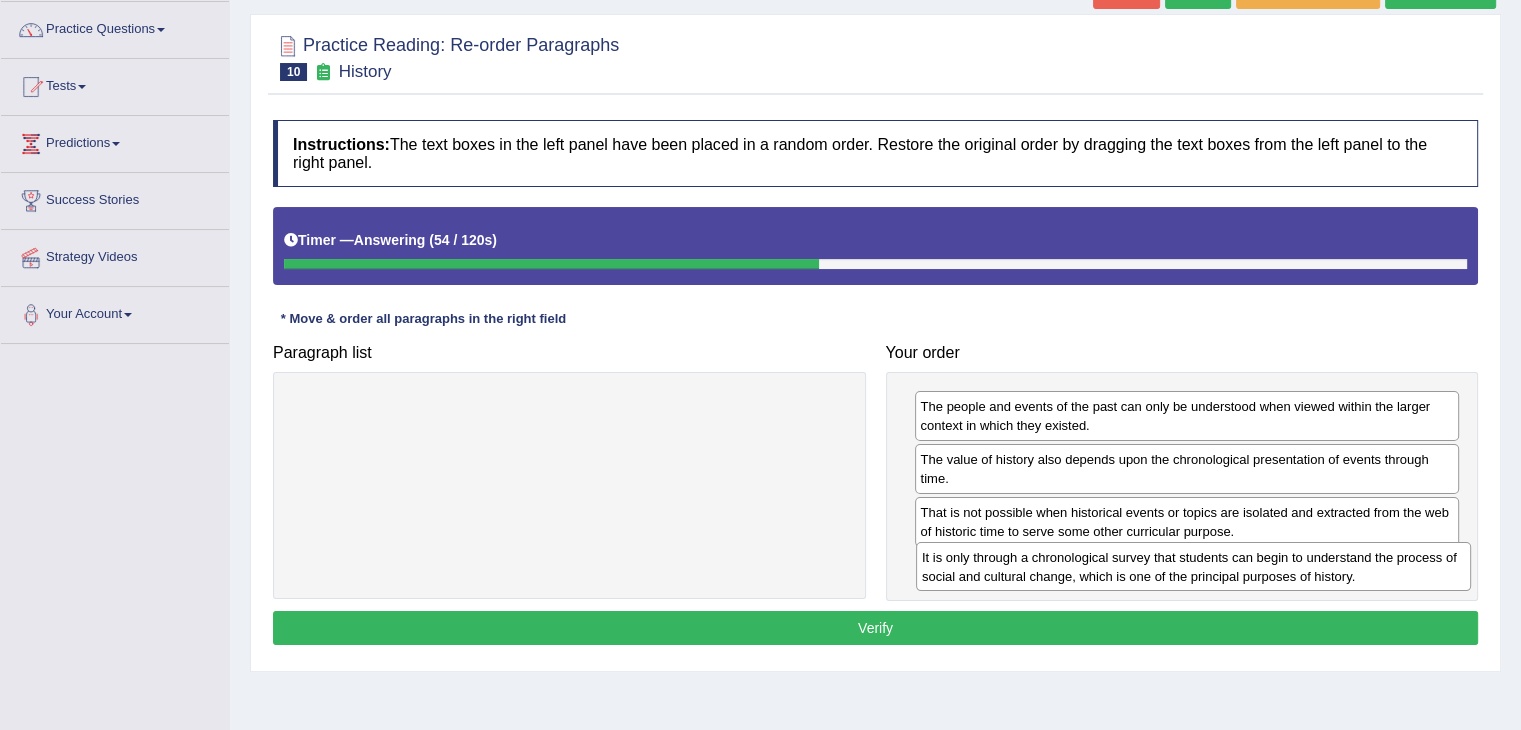 drag, startPoint x: 784, startPoint y: 420, endPoint x: 1408, endPoint y: 571, distance: 642.01013 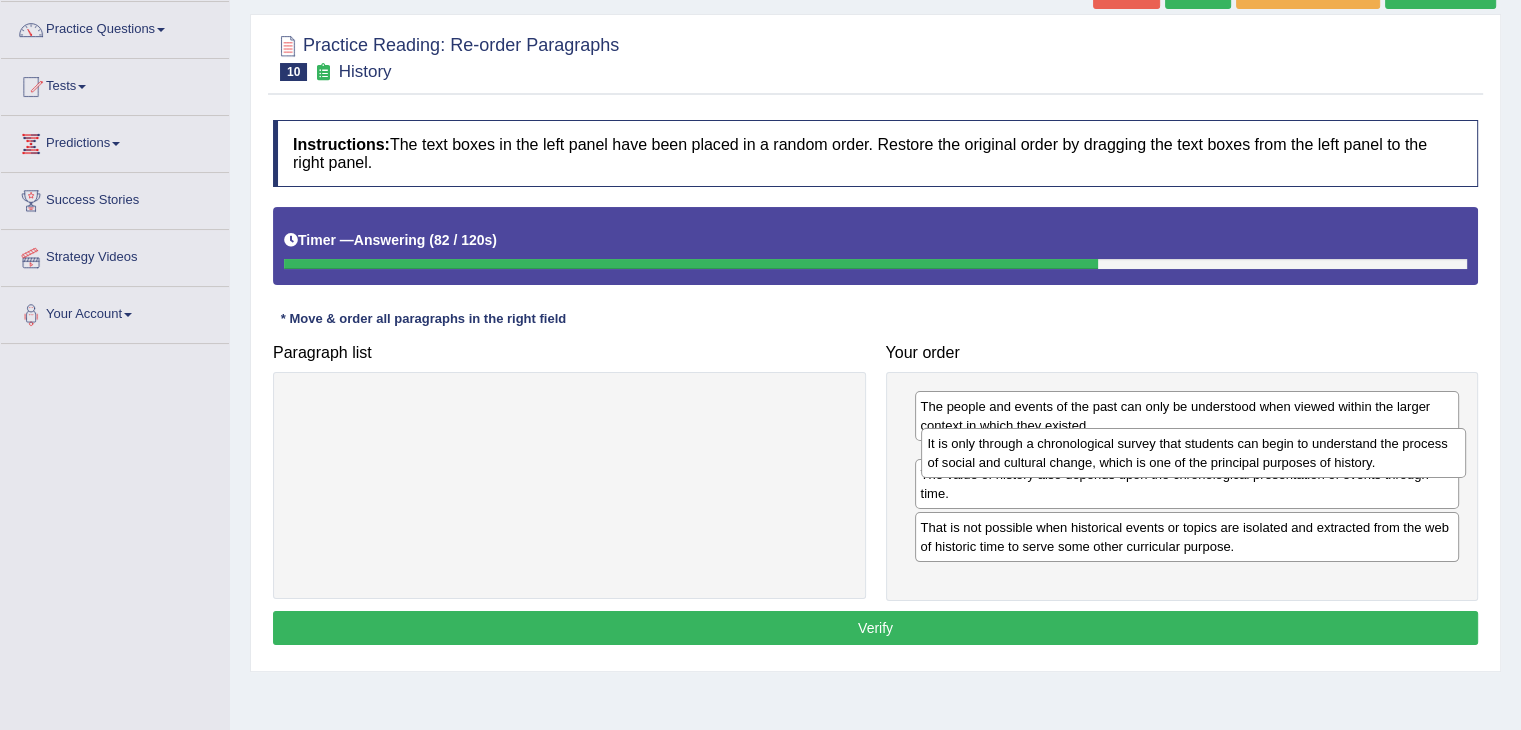 drag, startPoint x: 1408, startPoint y: 571, endPoint x: 1415, endPoint y: 449, distance: 122.20065 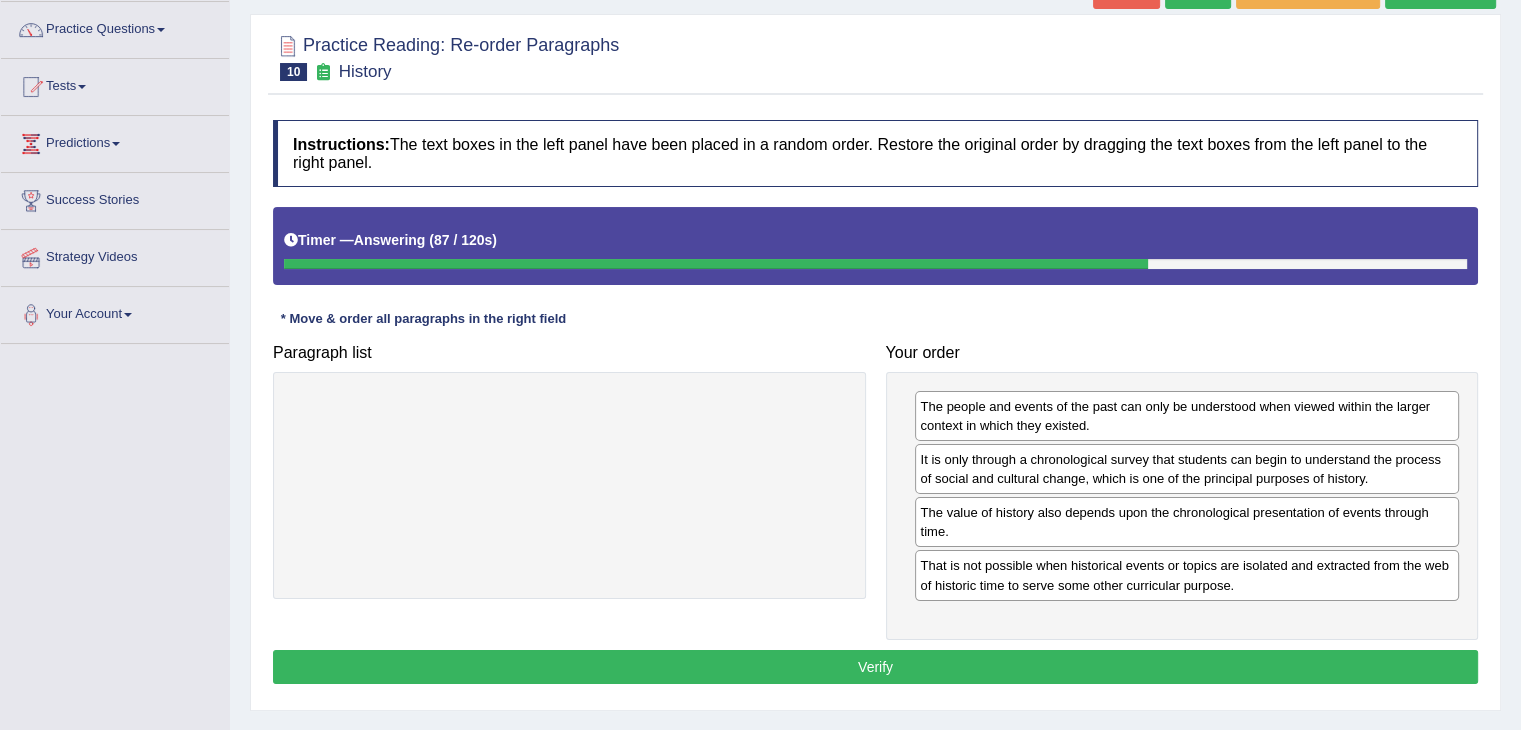 click on "It is only through a chronological survey that students can begin to understand the process of social and cultural change, which is one of the principal purposes of history." at bounding box center [1187, 469] 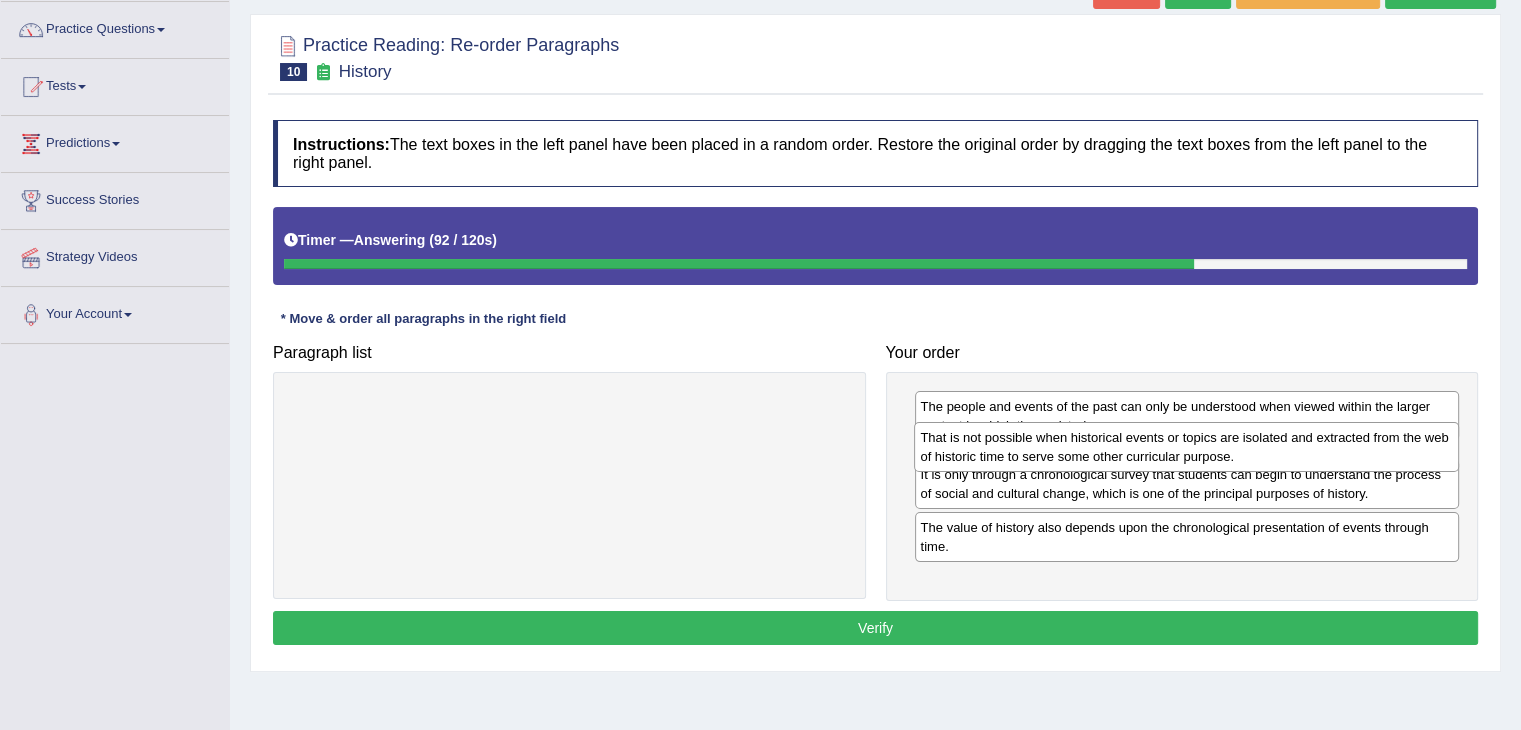 drag, startPoint x: 1020, startPoint y: 584, endPoint x: 1020, endPoint y: 458, distance: 126 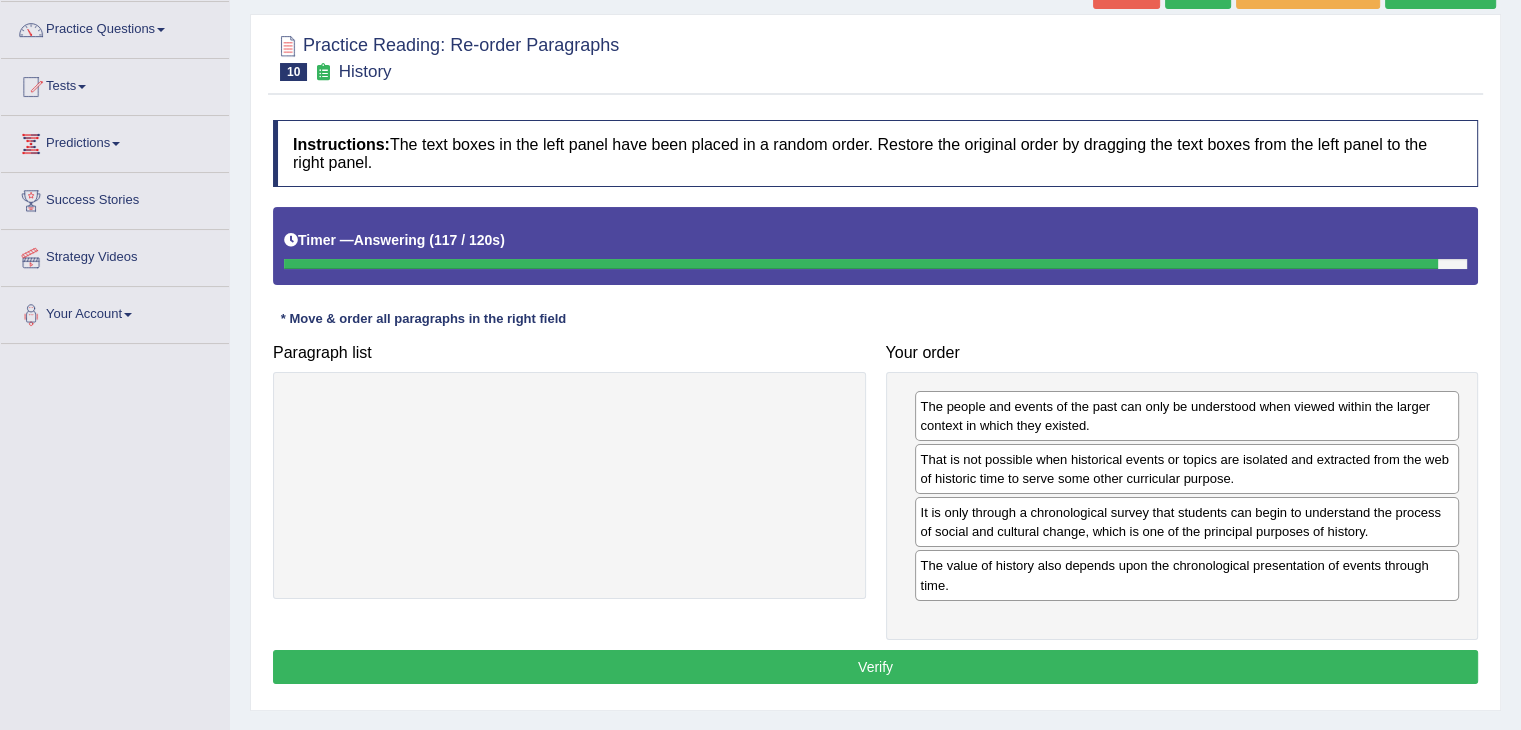click on "Verify" at bounding box center [875, 667] 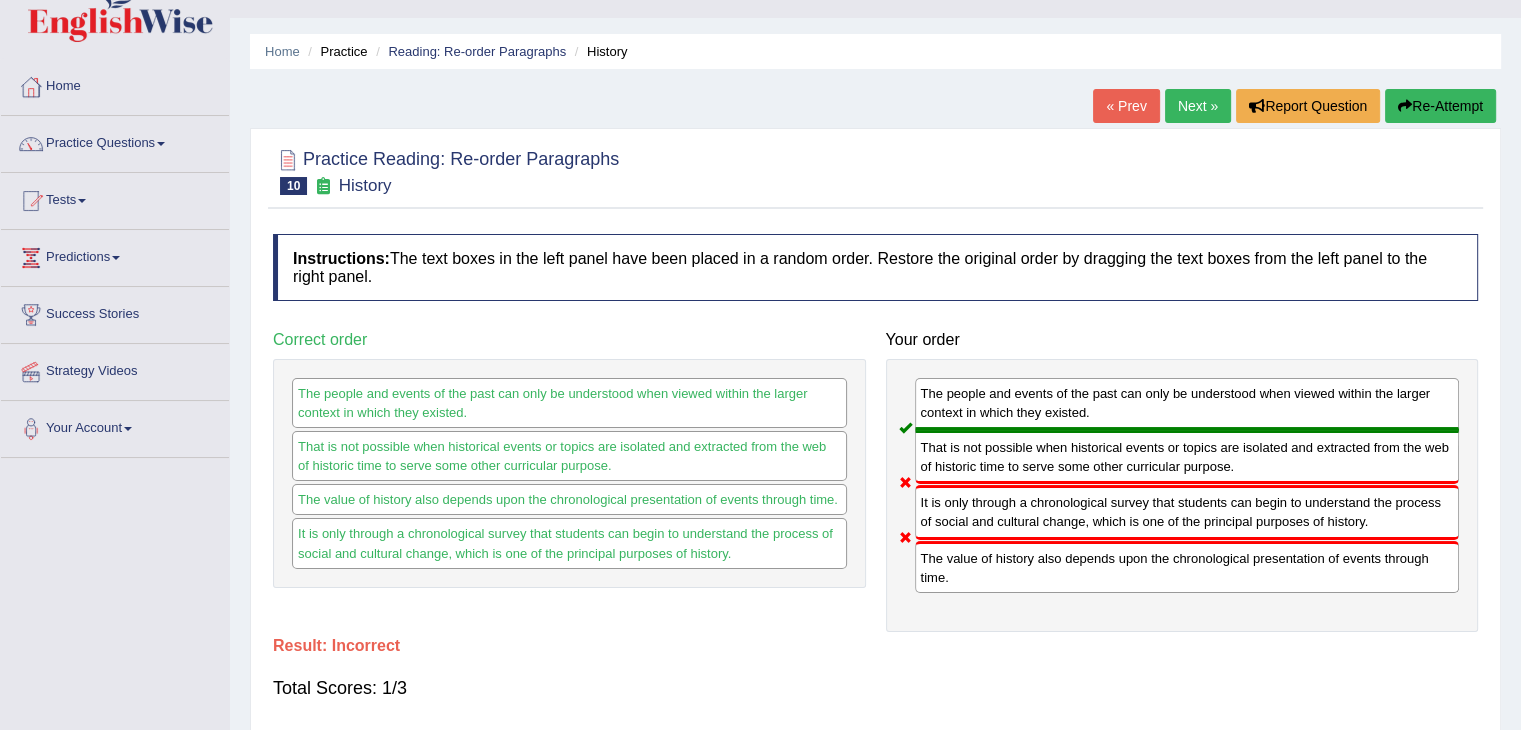 scroll, scrollTop: 0, scrollLeft: 0, axis: both 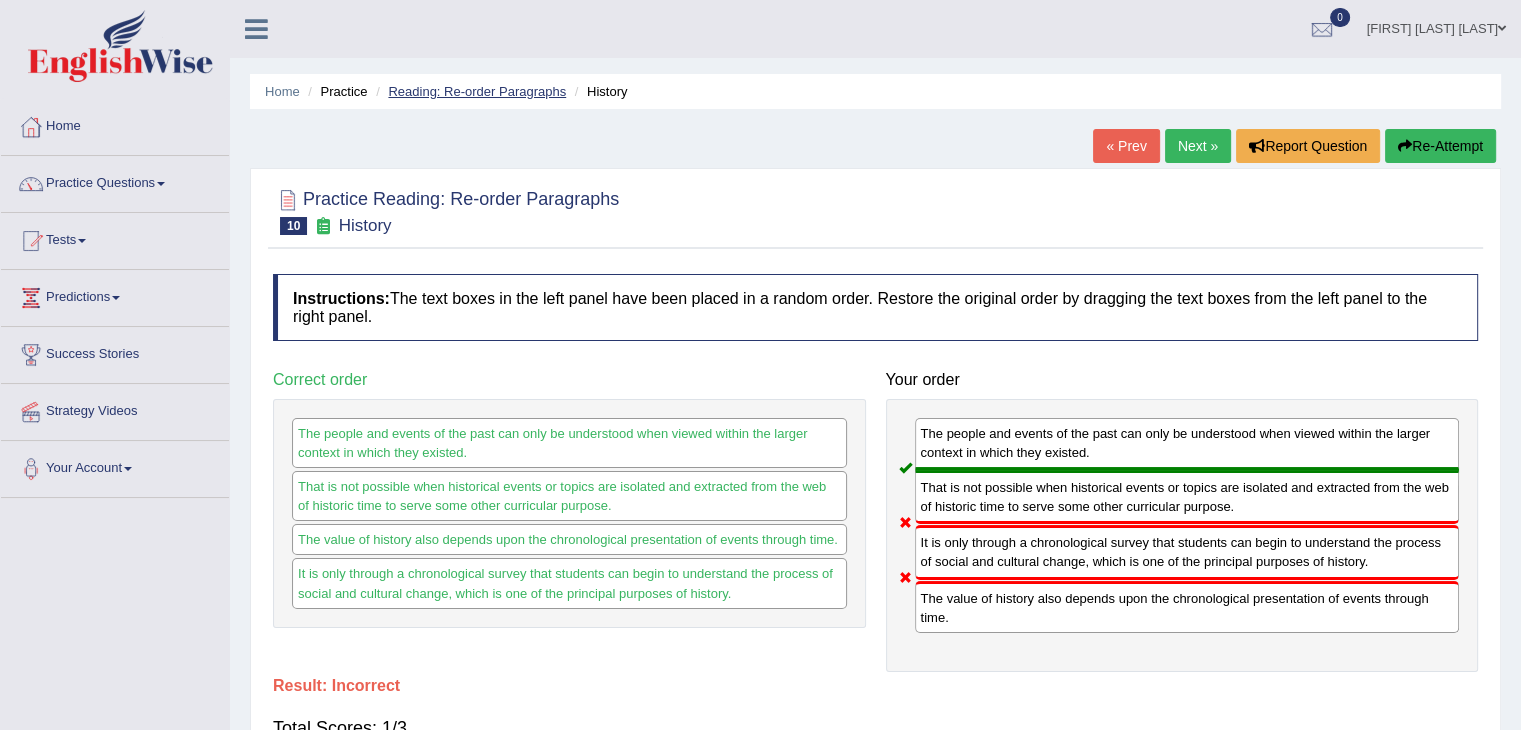 click on "Reading: Re-order Paragraphs" at bounding box center (477, 91) 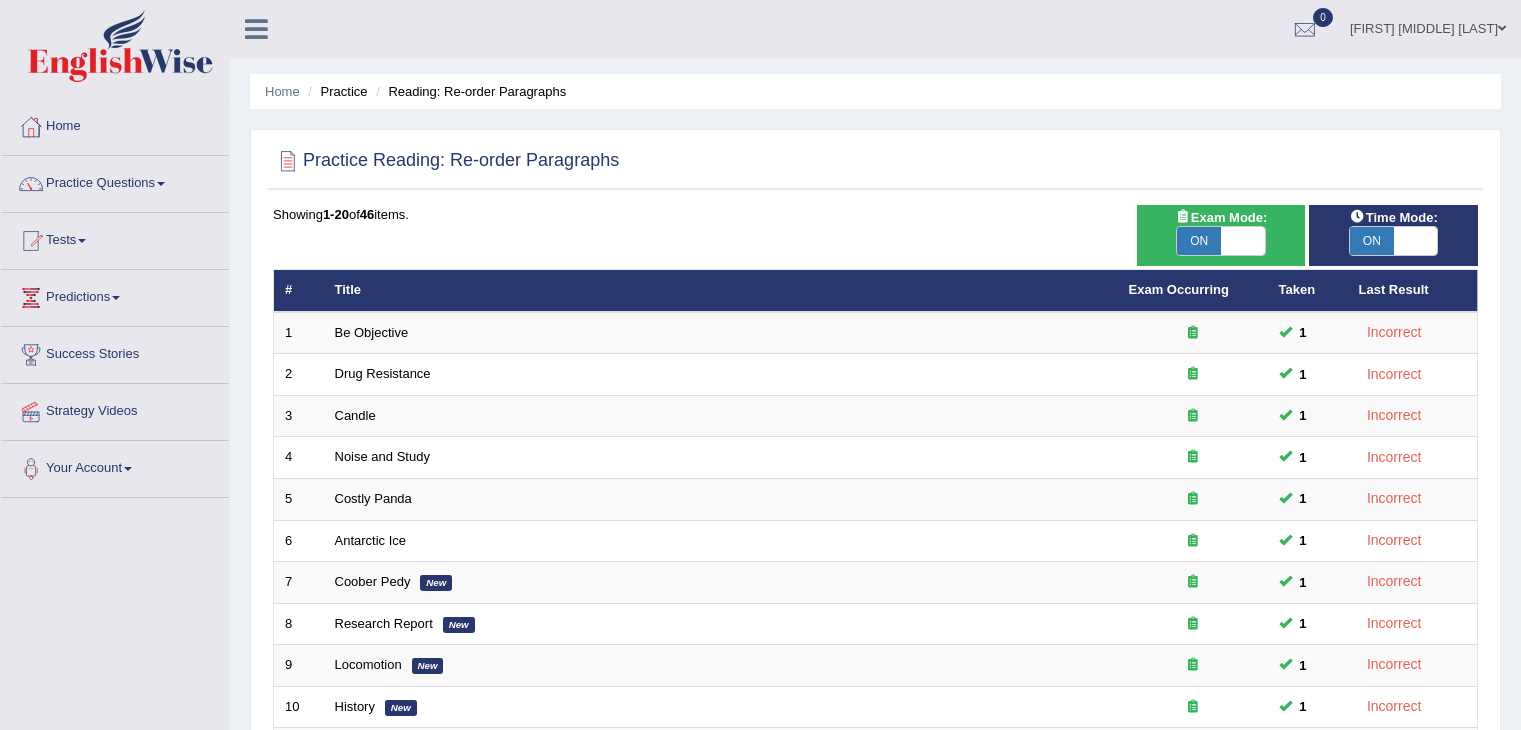 scroll, scrollTop: 0, scrollLeft: 0, axis: both 